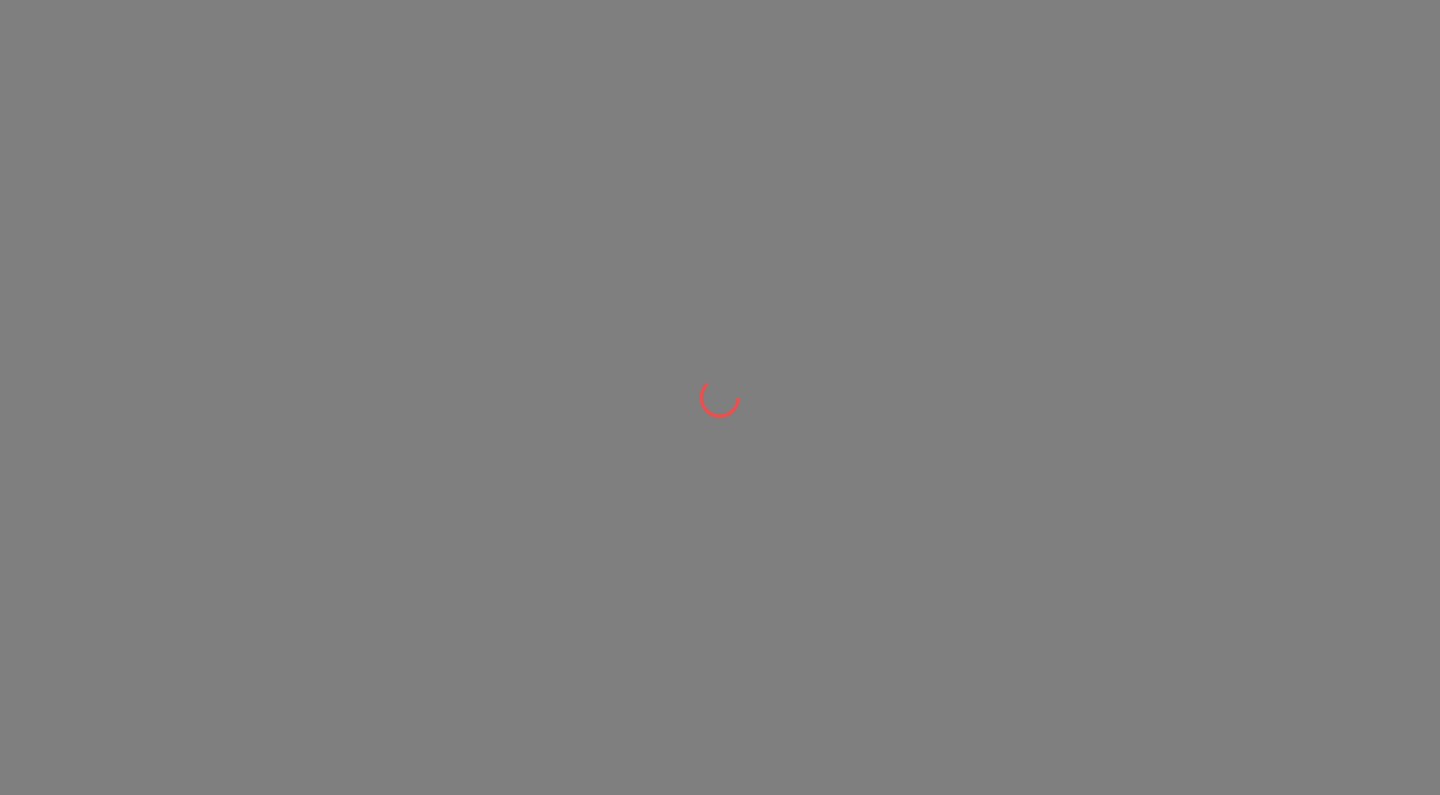 scroll, scrollTop: 0, scrollLeft: 0, axis: both 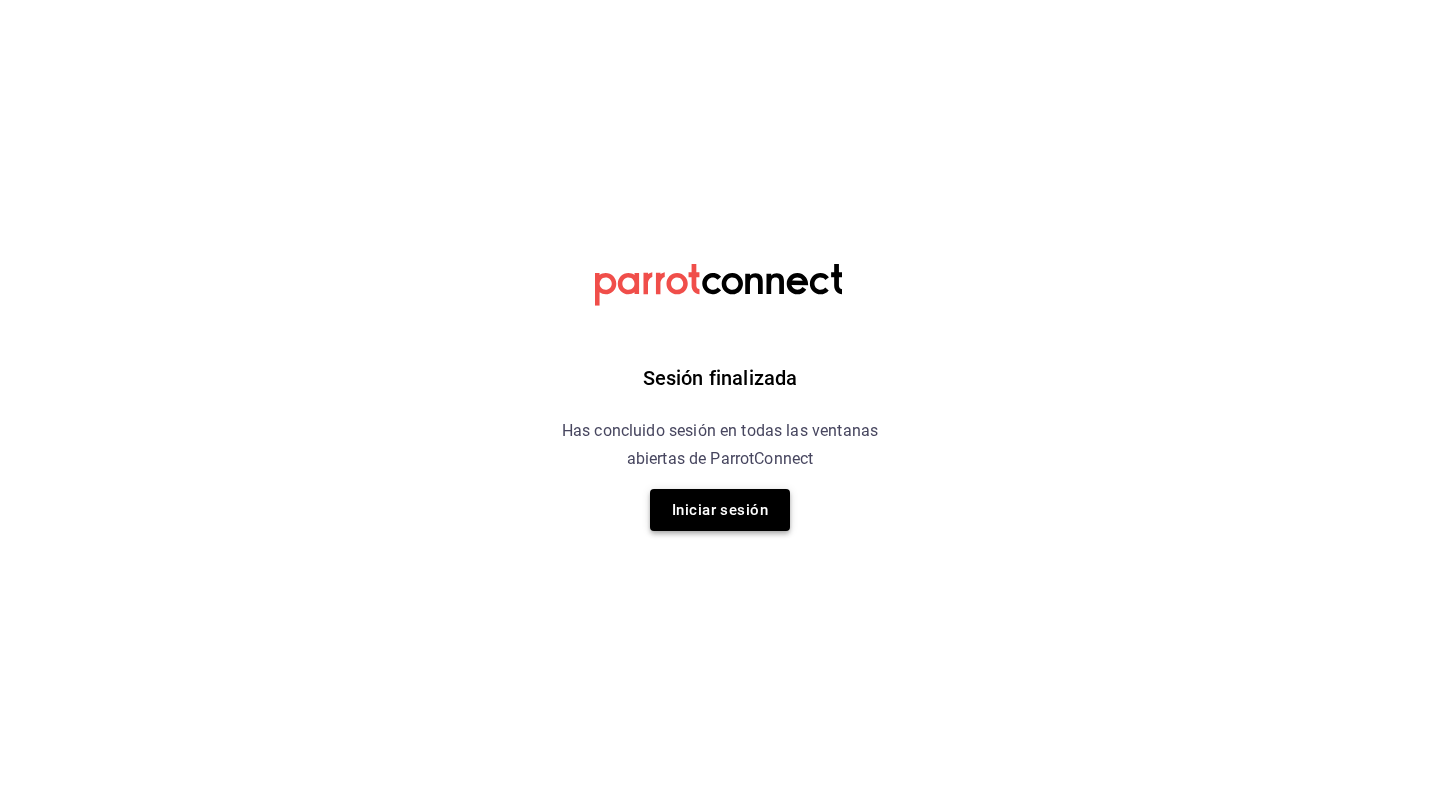 click on "Iniciar sesión" at bounding box center (720, 510) 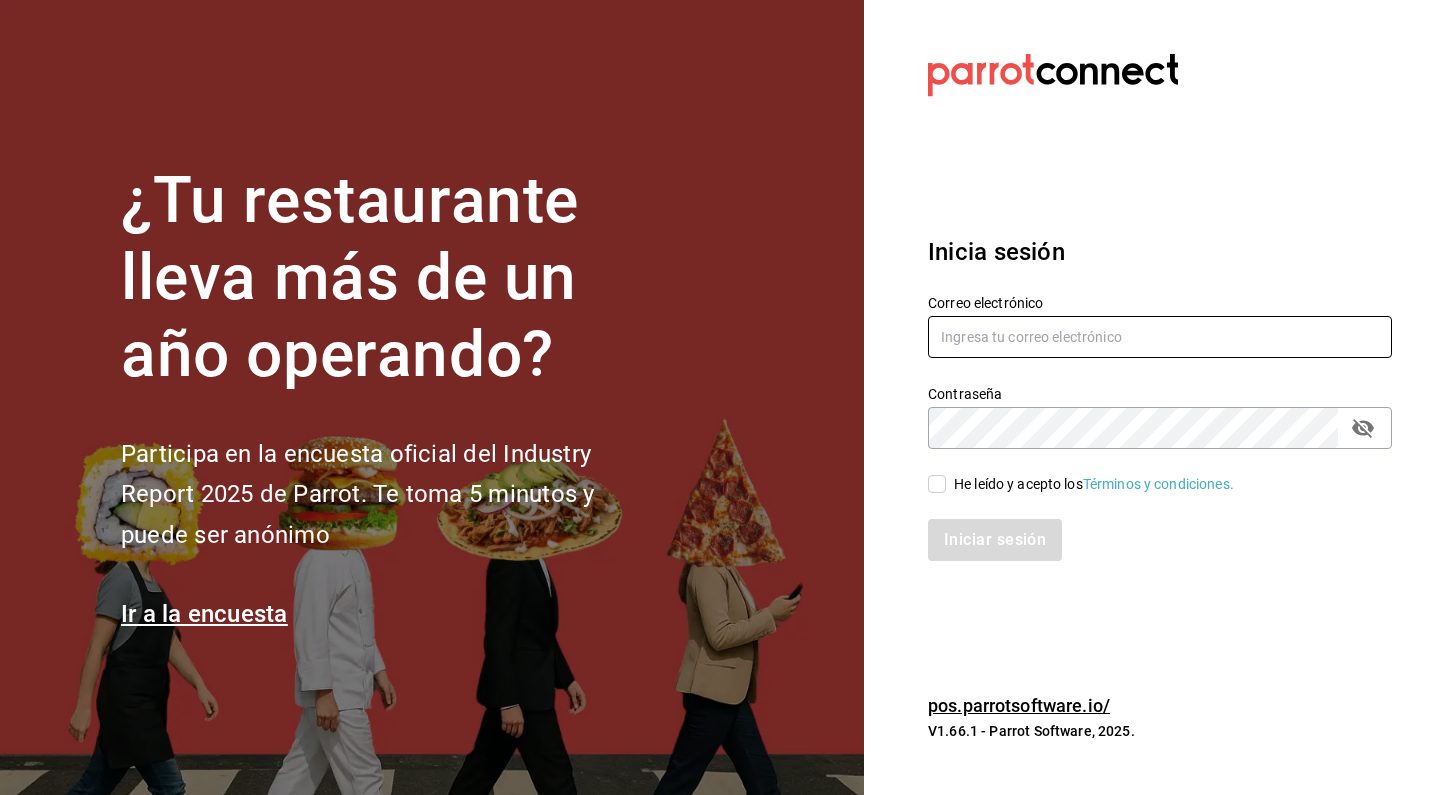 type on "[EMAIL]" 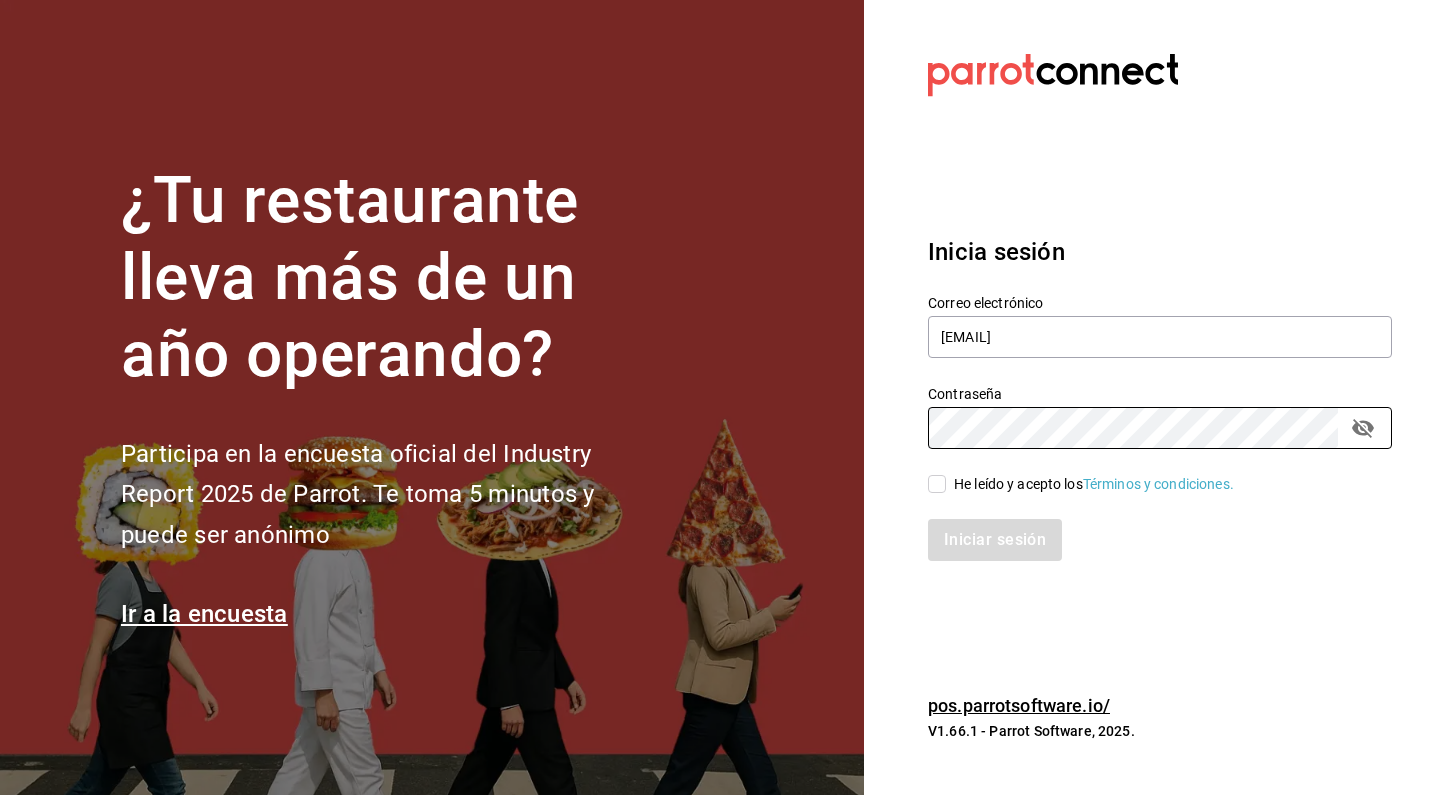 click on "He leído y acepto los  Términos y condiciones." at bounding box center [937, 484] 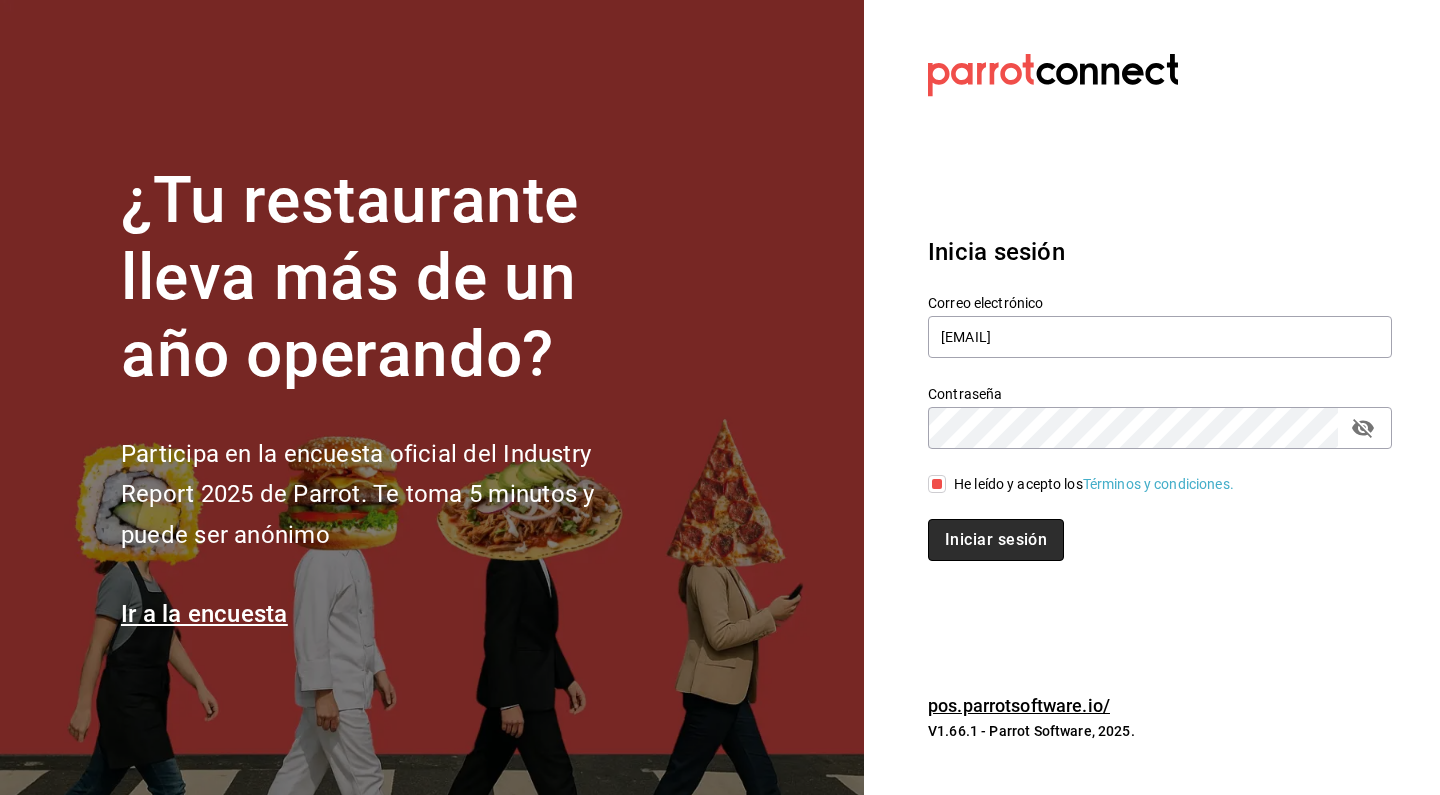 click on "Iniciar sesión" at bounding box center [996, 540] 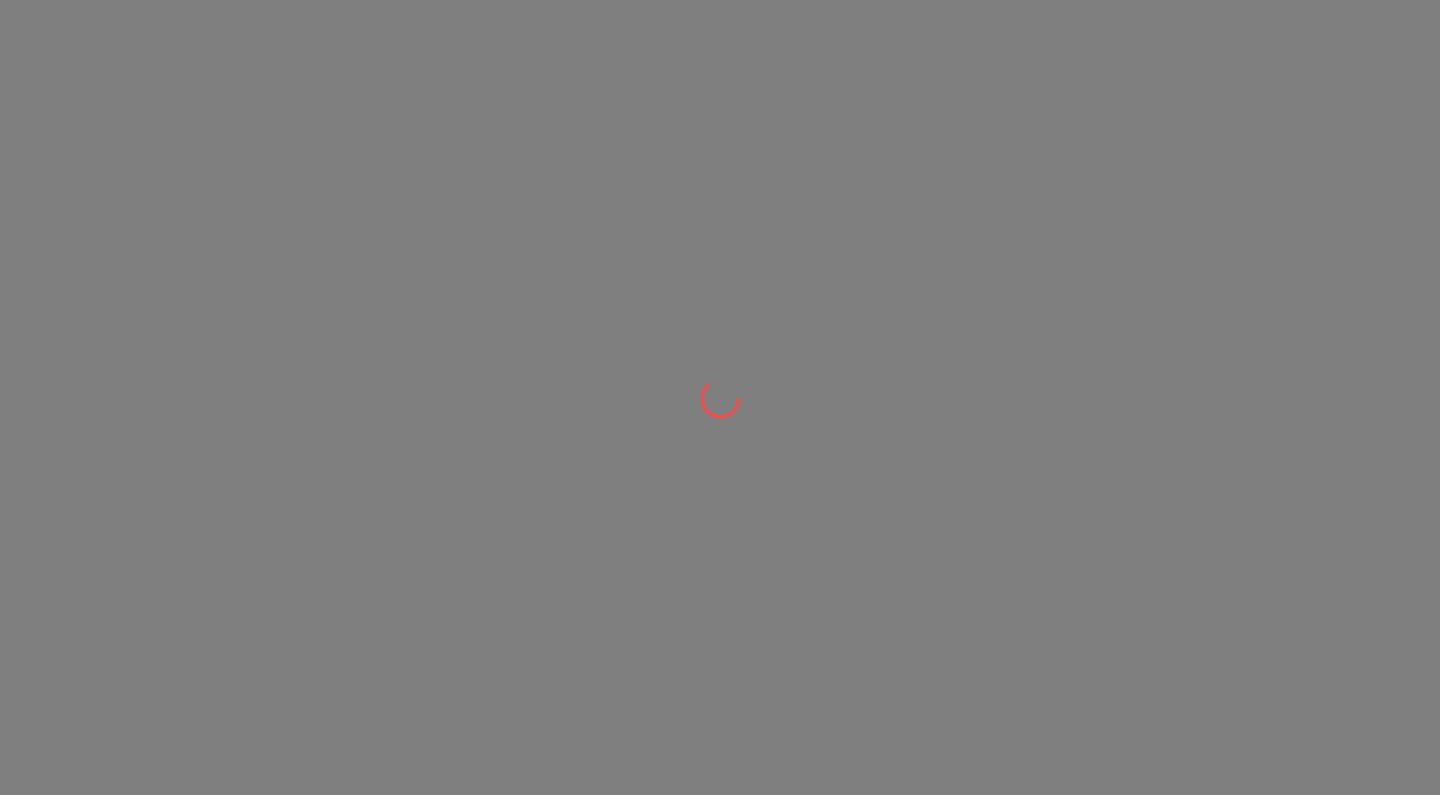 scroll, scrollTop: 0, scrollLeft: 0, axis: both 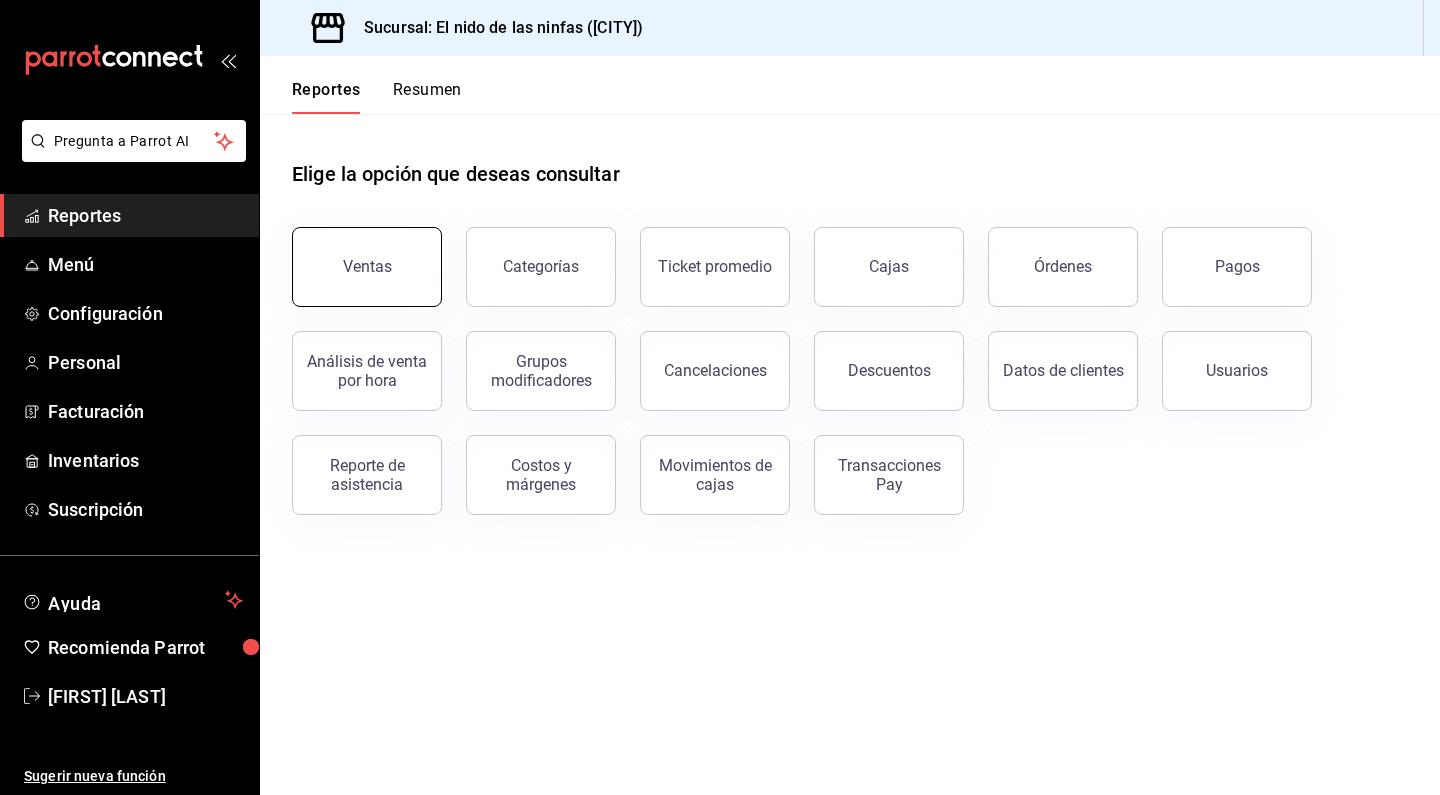 click on "Ventas" at bounding box center [367, 266] 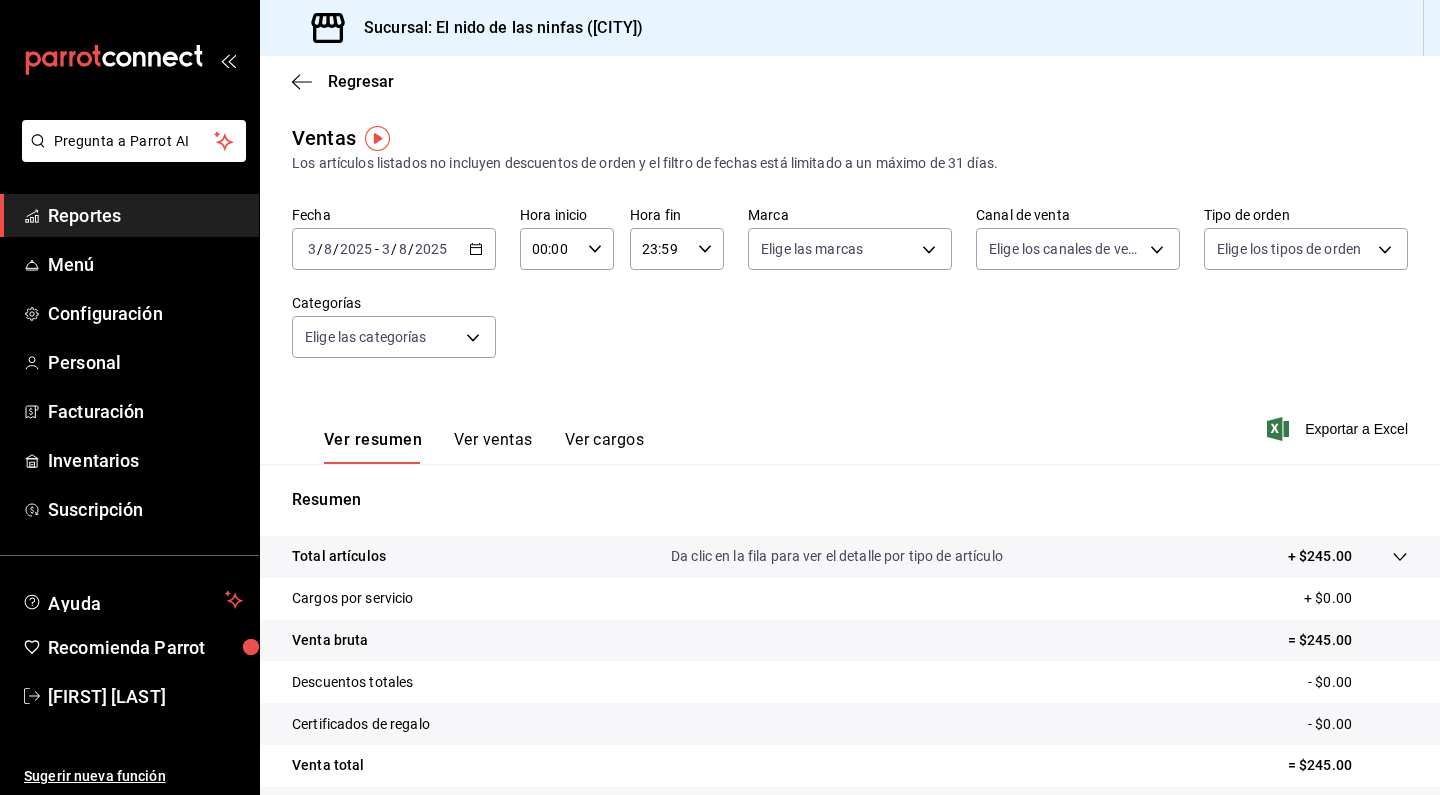 click on "Reportes" at bounding box center (145, 215) 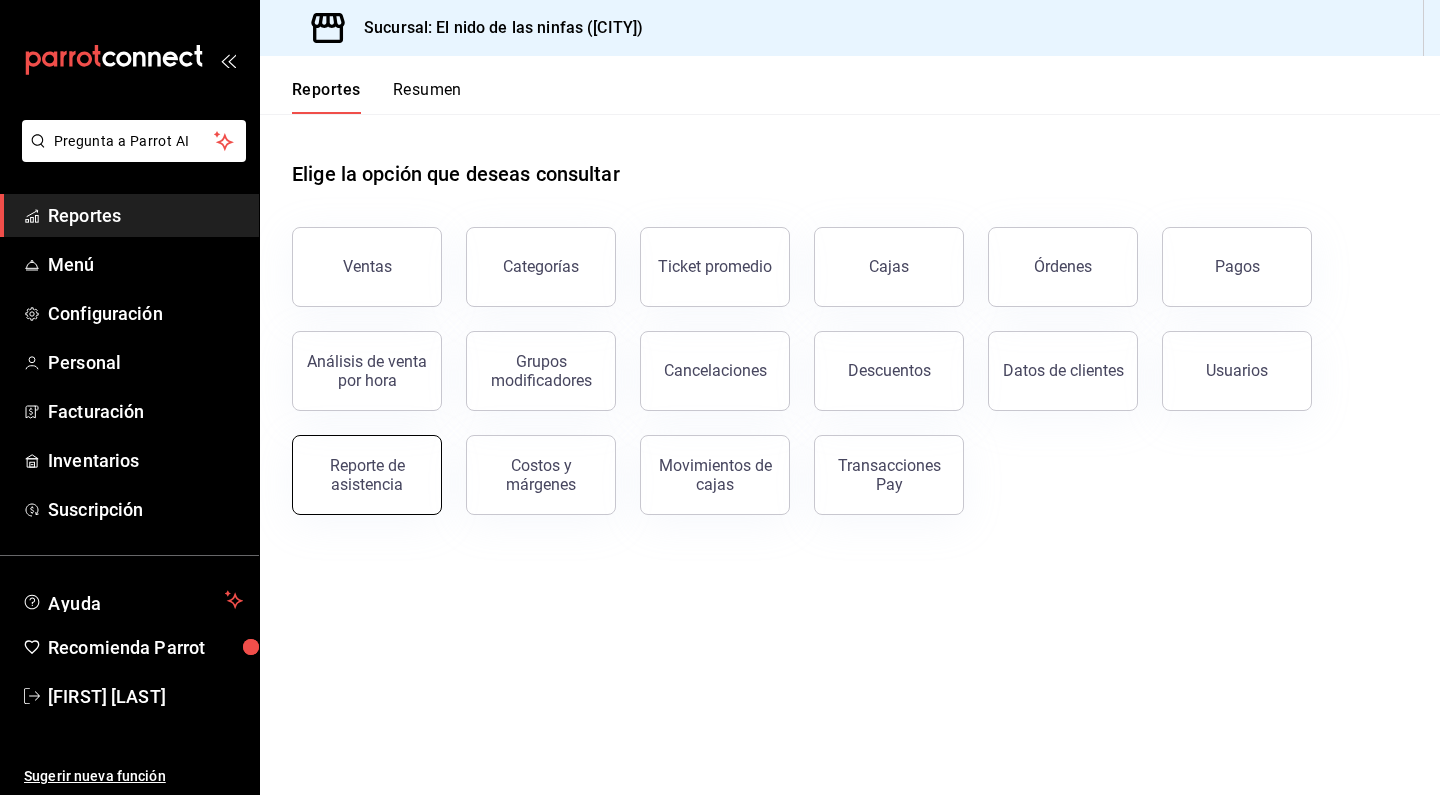 click on "Reporte de asistencia" at bounding box center (367, 475) 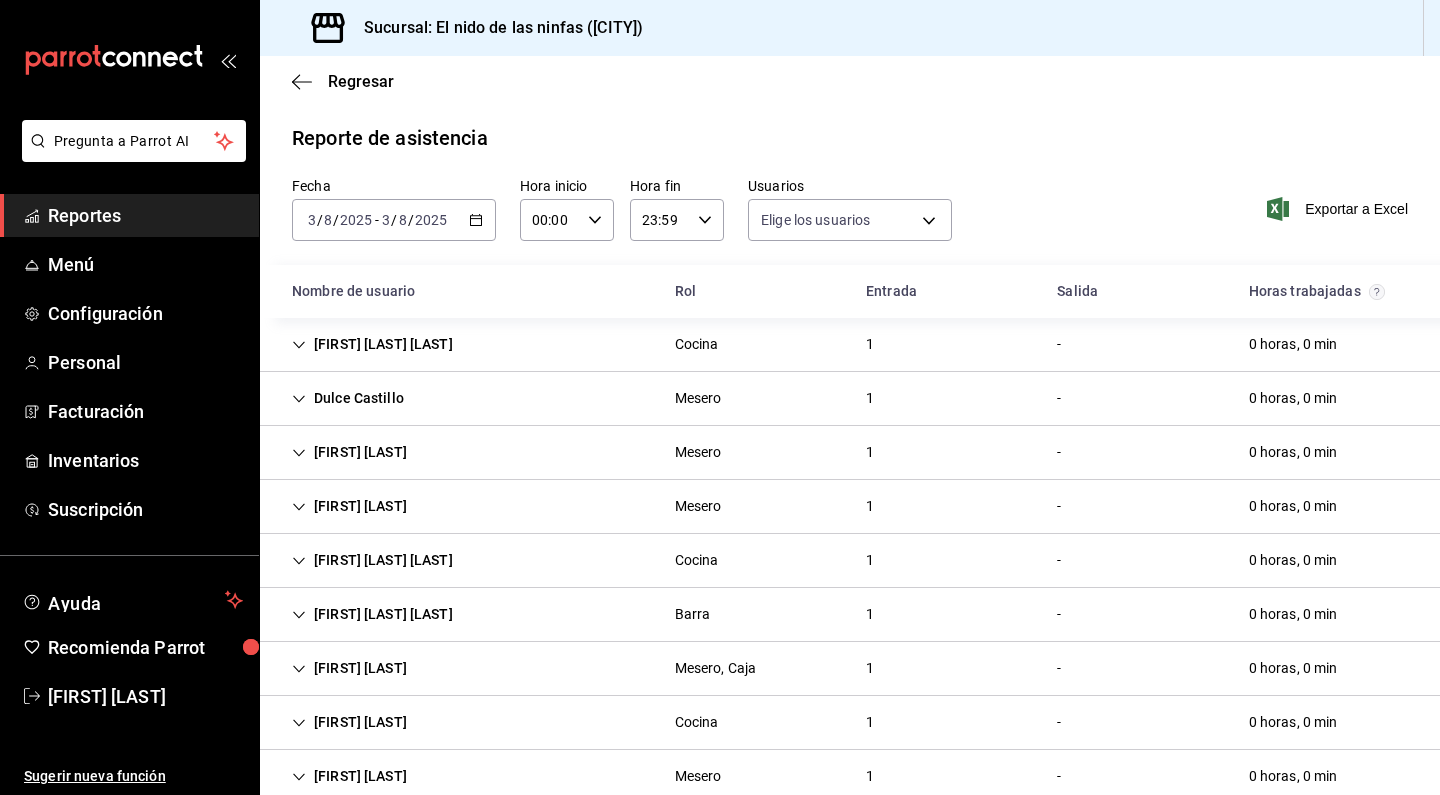 type on "[UUID],[UUID],[UUID],[UUID],[UUID],[UUID],[UUID],[UUID],[UUID],[UUID],[UUID],[UUID],[UUID],[UUID],[UUID],[UUID],[UUID],[UUID],[UUID],[UUID],[UUID],[UUID],[UUID],[UUID]" 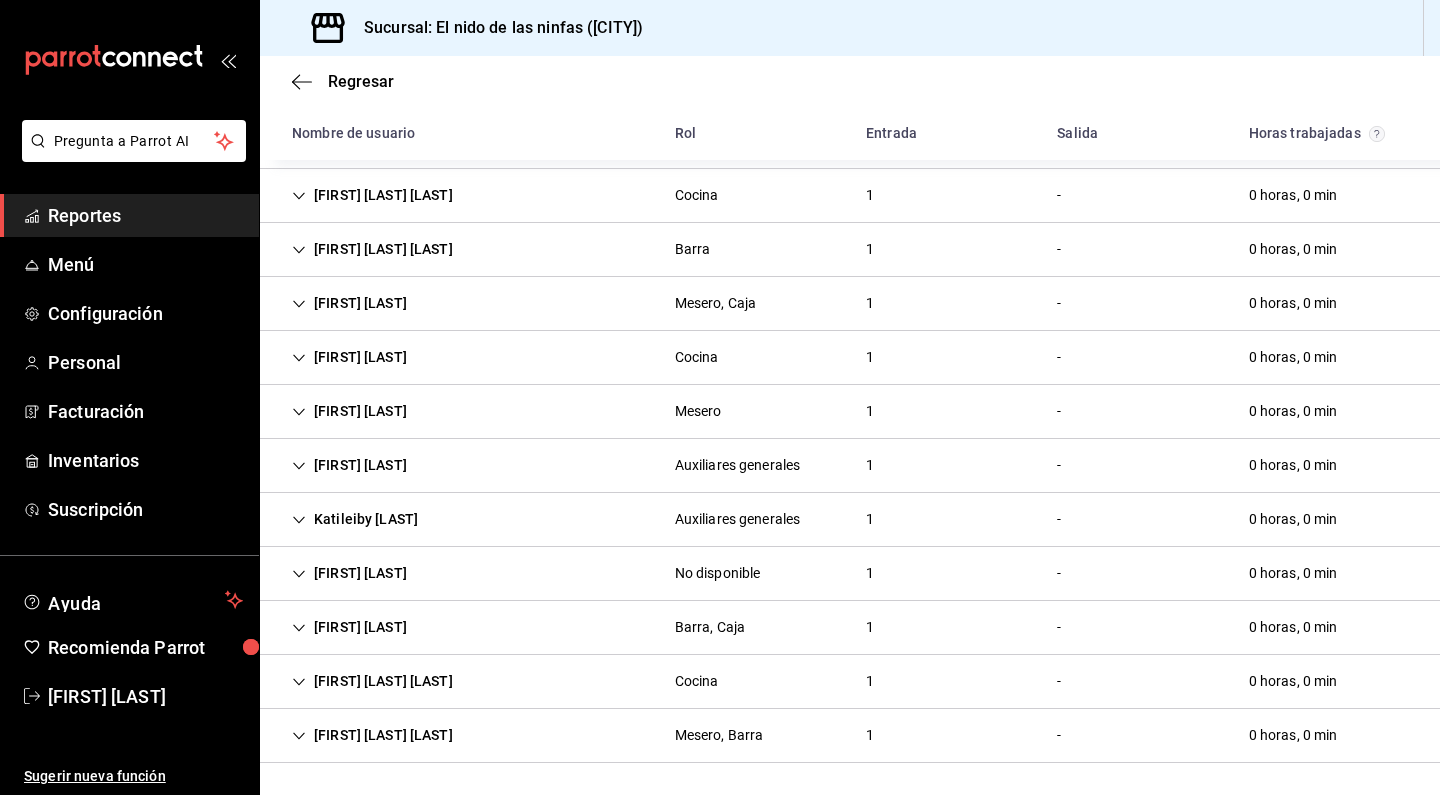 scroll, scrollTop: 365, scrollLeft: 0, axis: vertical 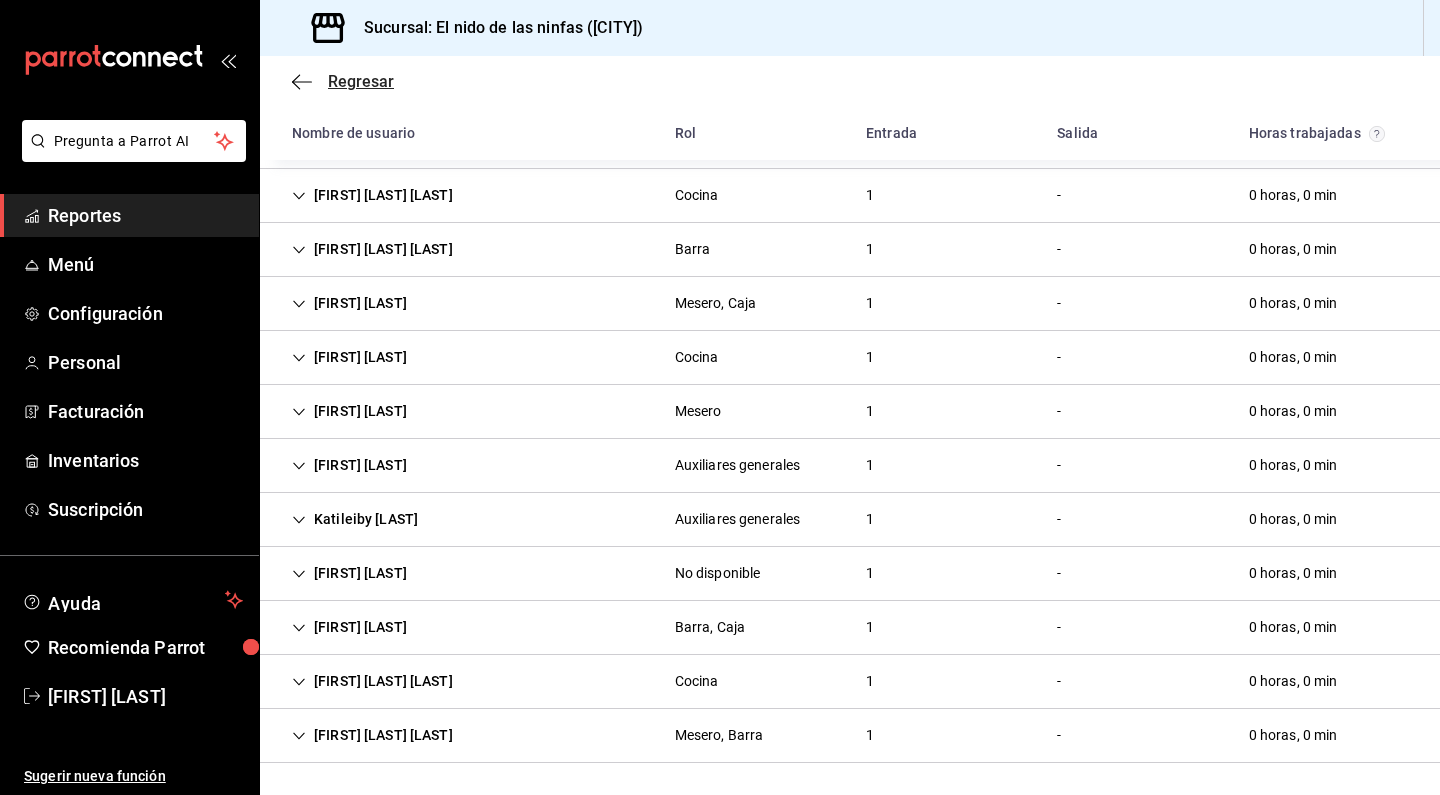 click 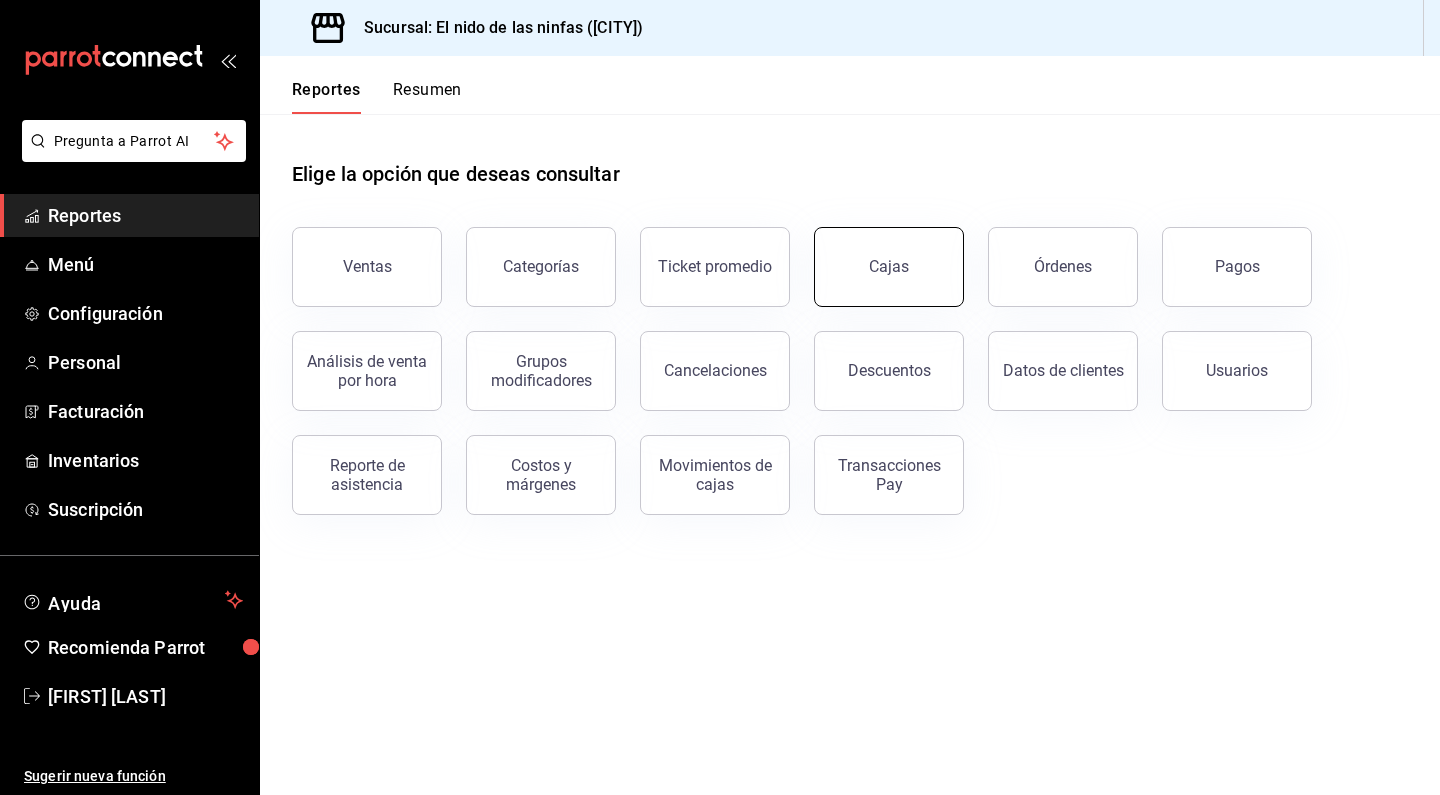 click on "Cajas" at bounding box center (889, 267) 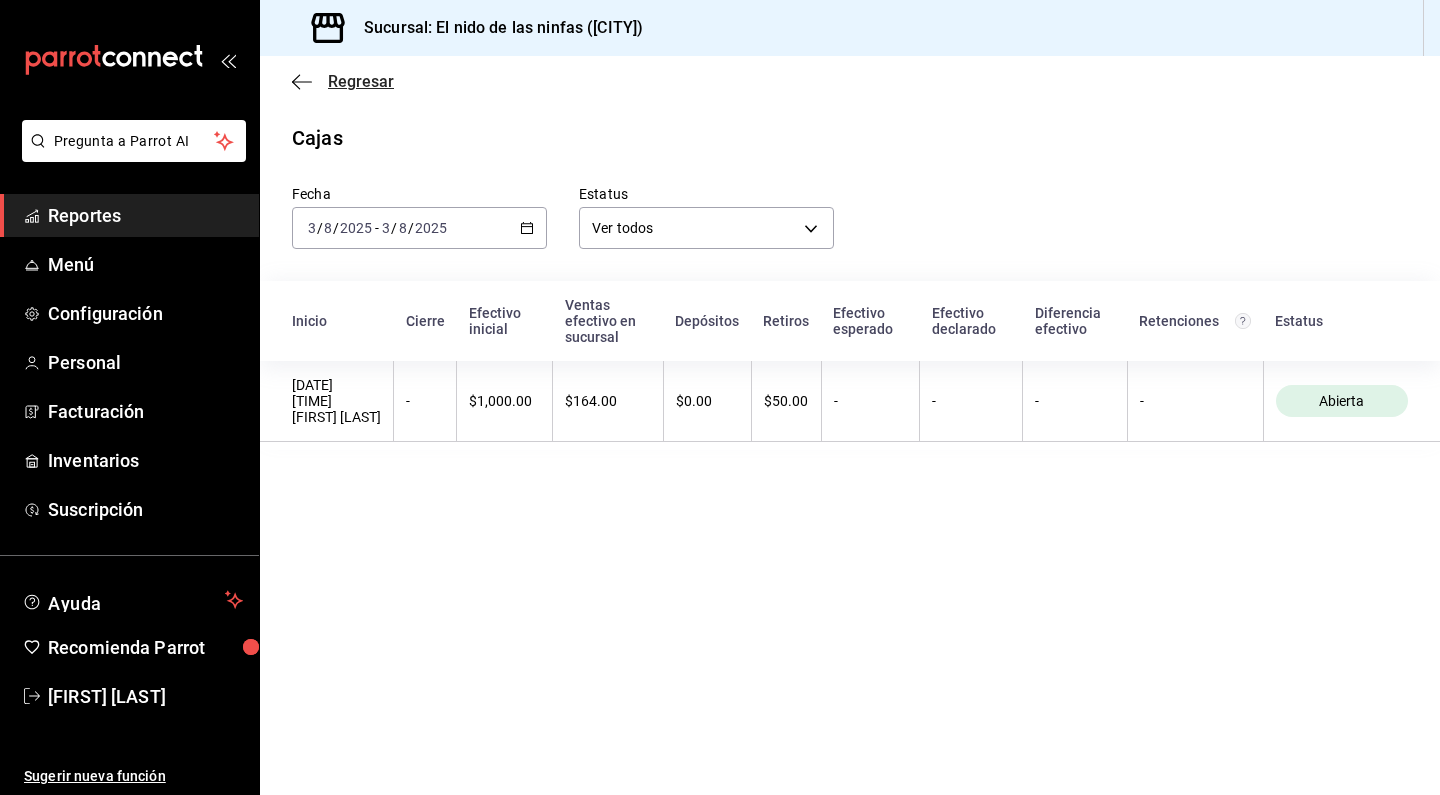 click 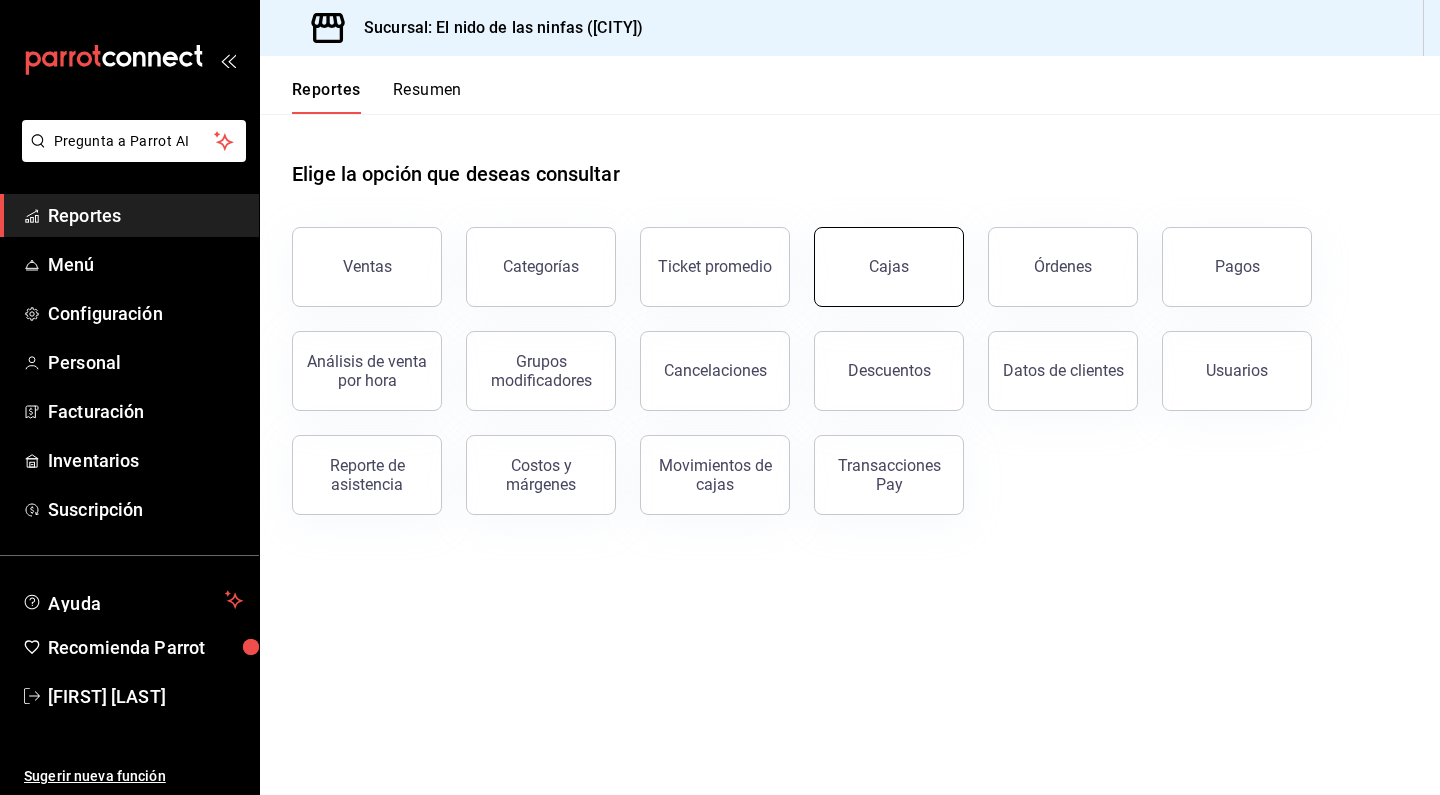 click on "Cajas" at bounding box center (889, 266) 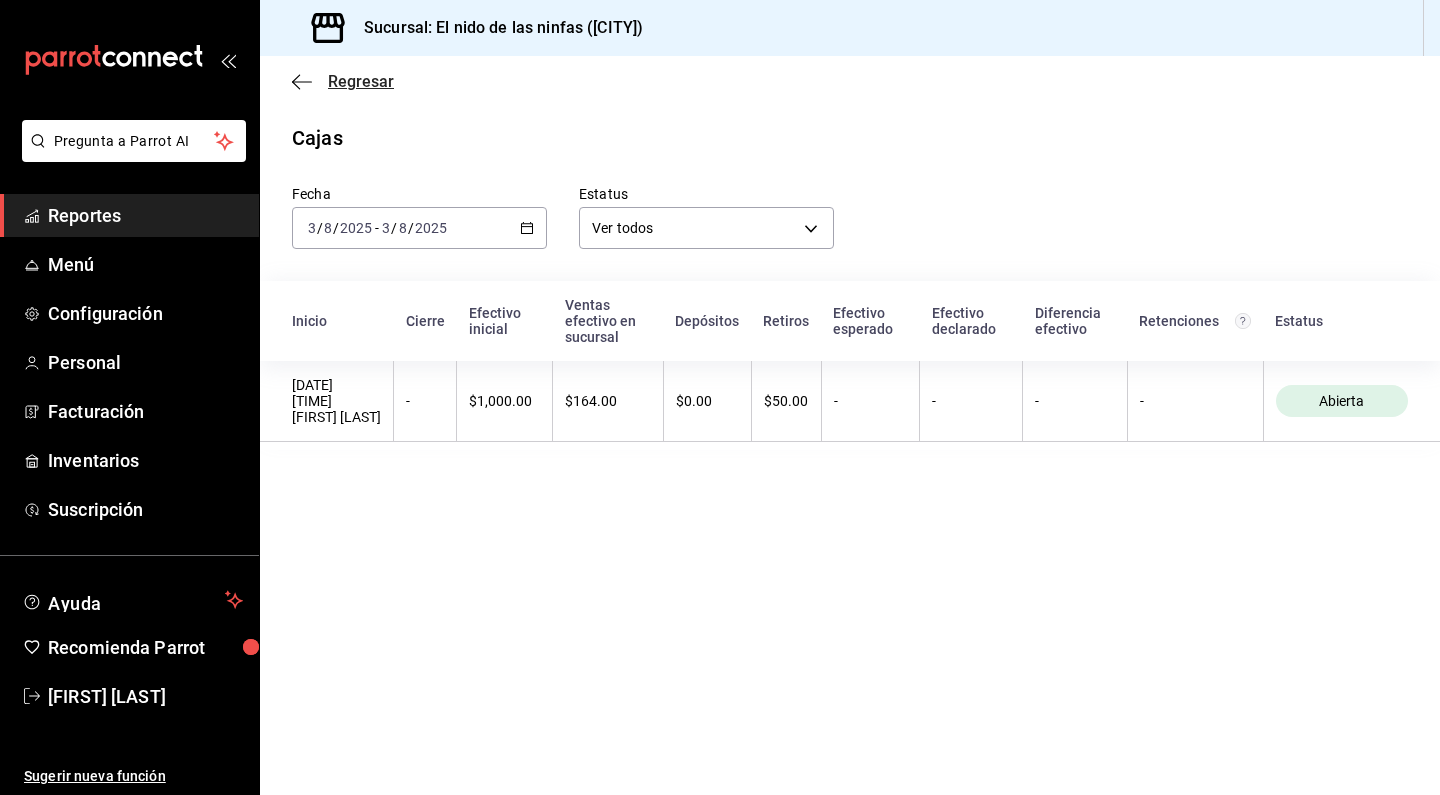 click 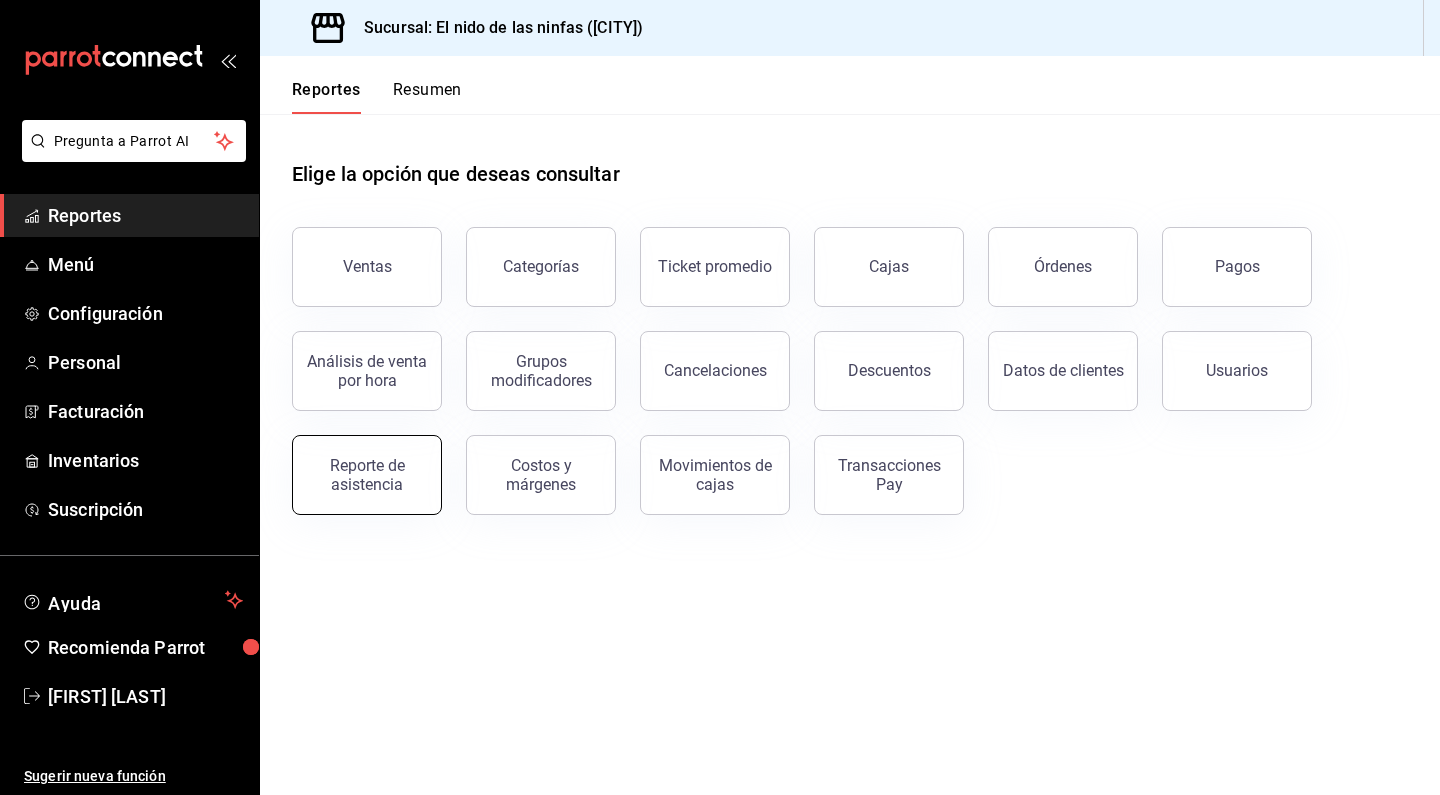 click on "Reporte de asistencia" at bounding box center [367, 475] 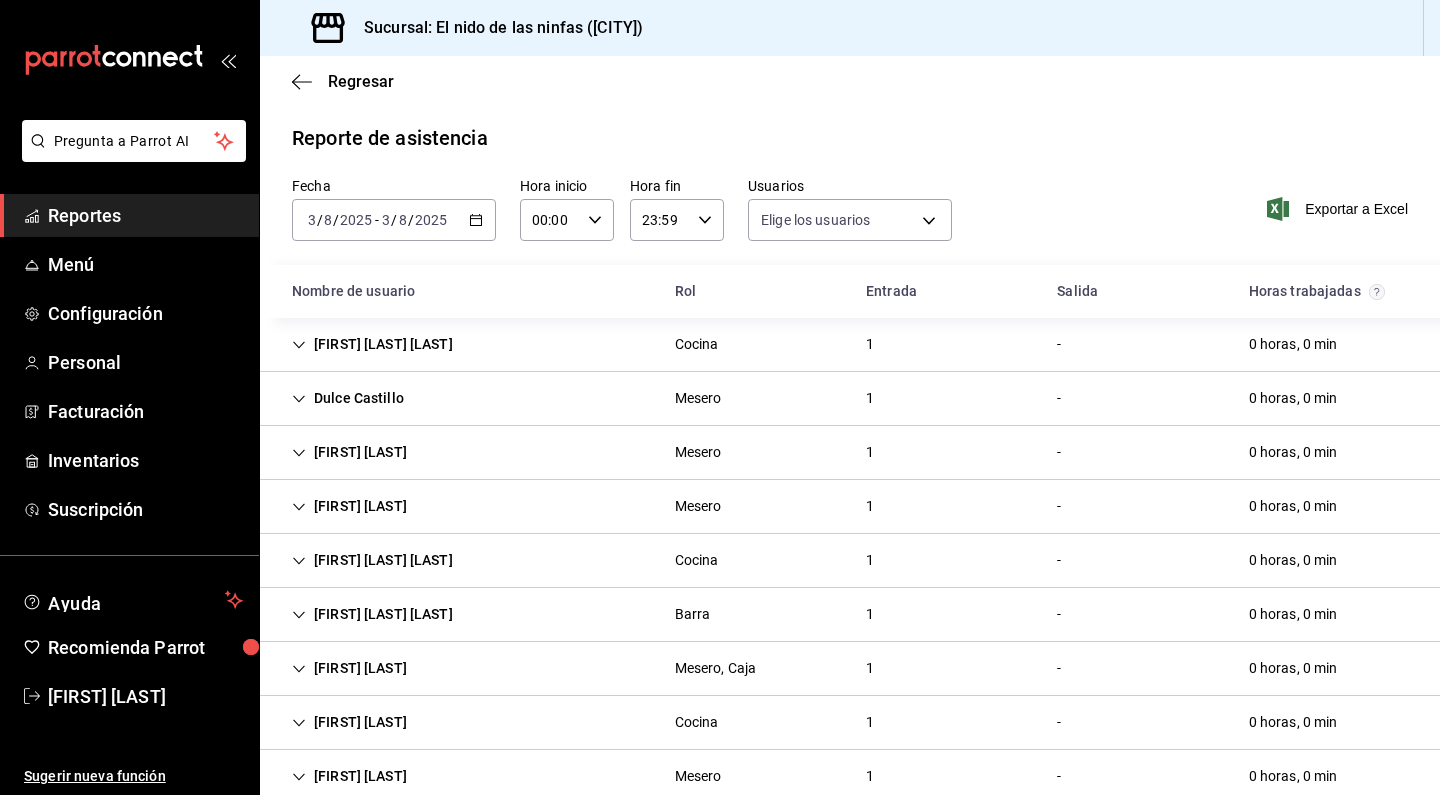 type on "[UUID],[UUID],[UUID],[UUID],[UUID],[UUID],[UUID],[UUID],[UUID],[UUID],[UUID],[UUID],[UUID],[UUID],[UUID],[UUID],[UUID],[UUID],[UUID],[UUID],[UUID],[UUID],[UUID],[UUID]" 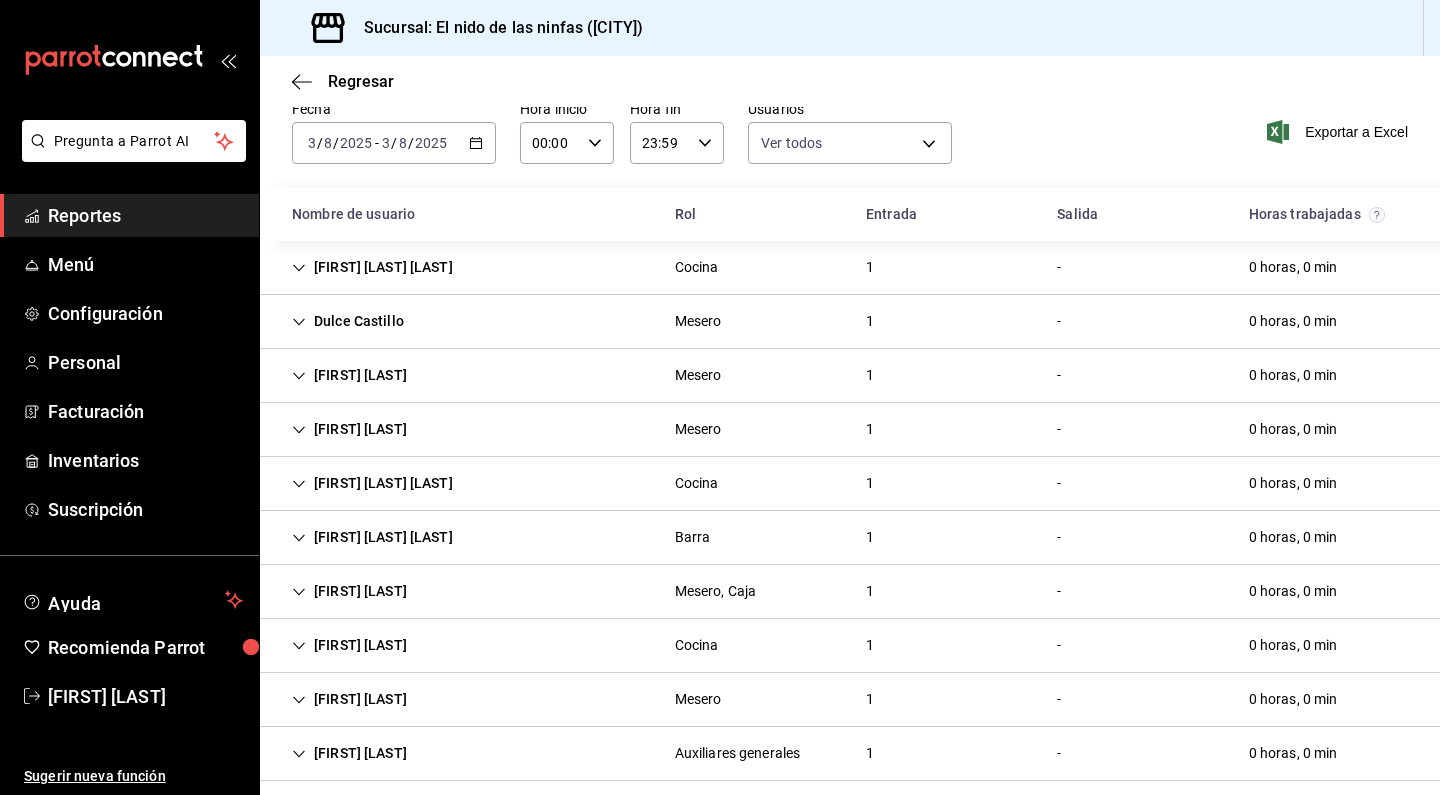 scroll, scrollTop: 68, scrollLeft: 0, axis: vertical 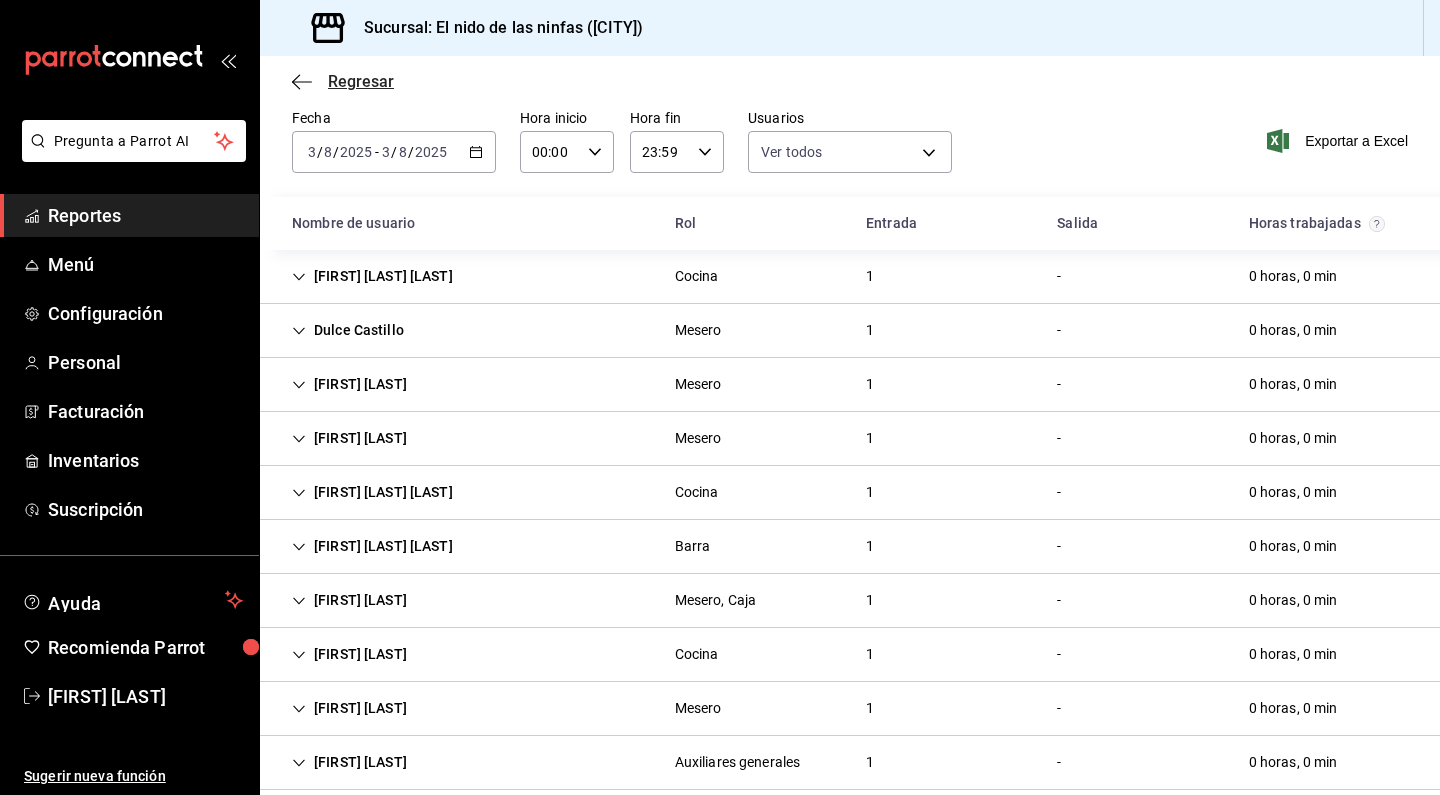 click 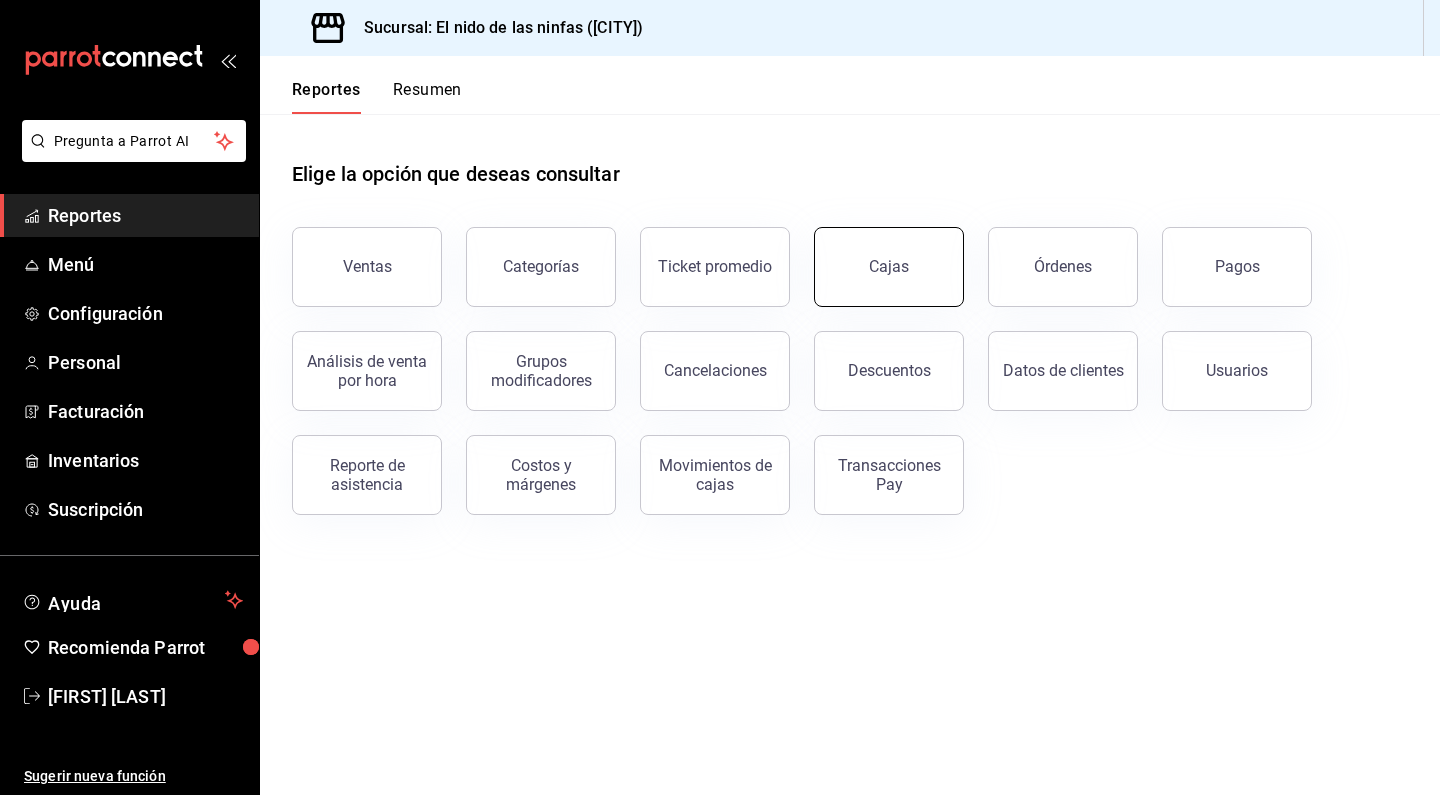 click on "Cajas" at bounding box center (889, 267) 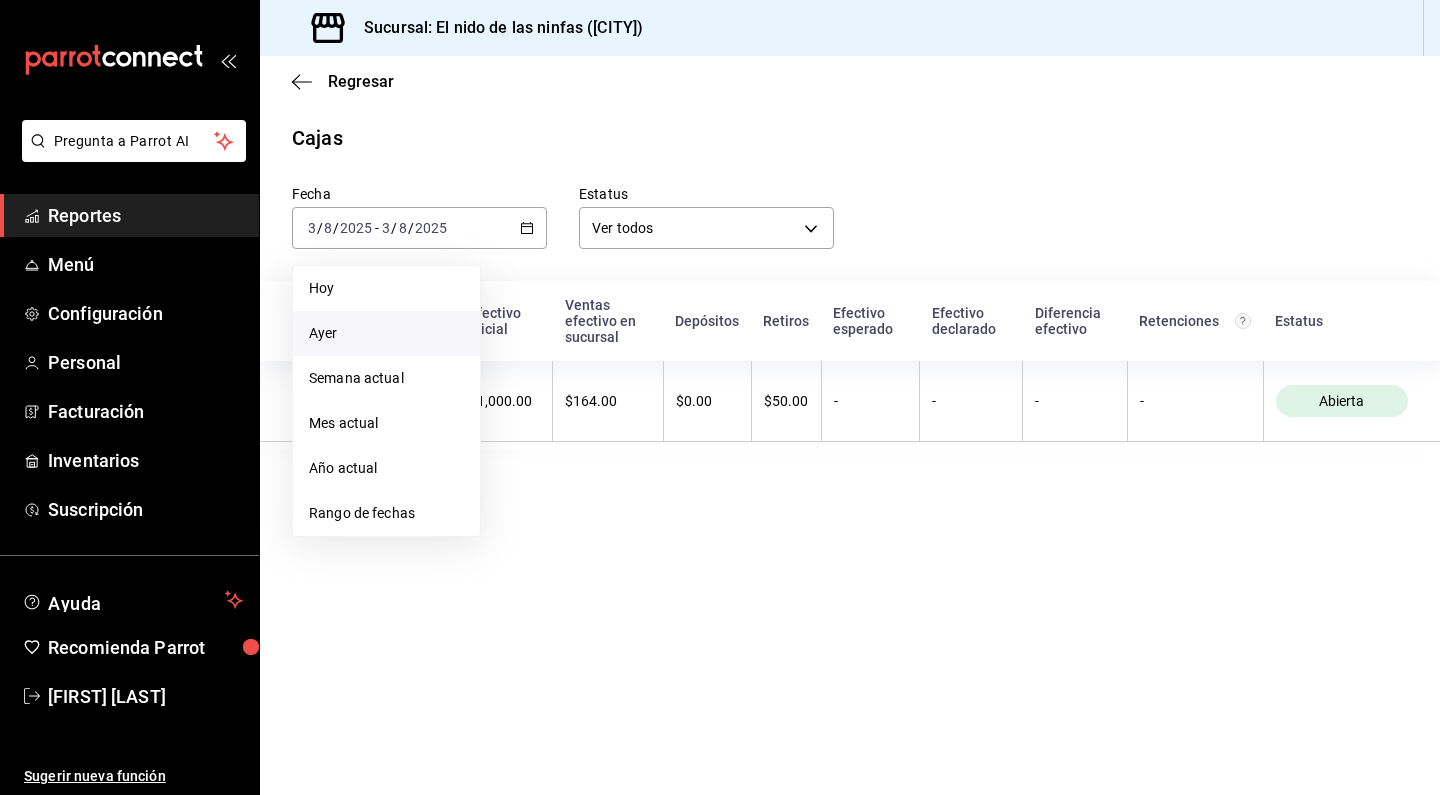 click on "Ayer" at bounding box center [386, 333] 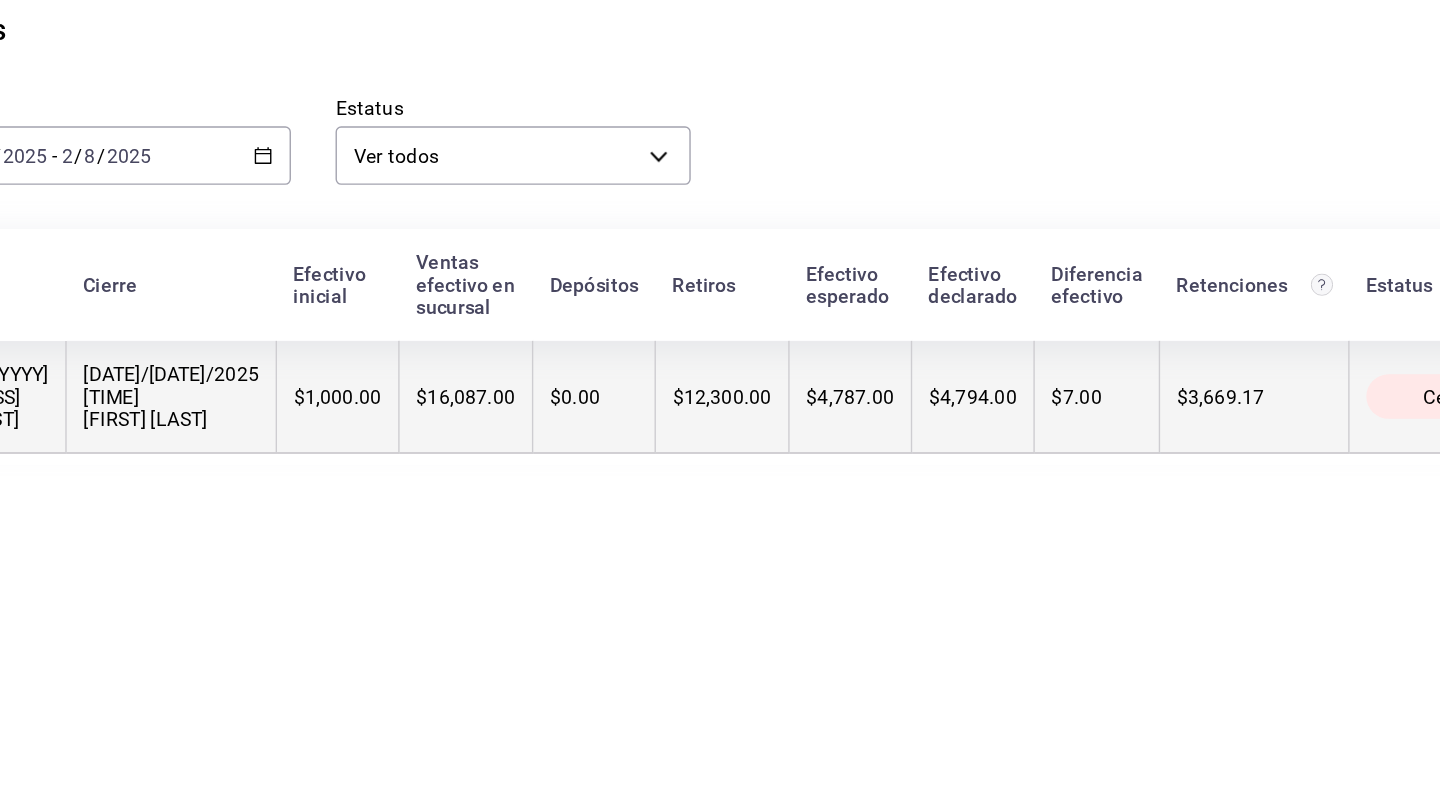 scroll, scrollTop: 0, scrollLeft: 28, axis: horizontal 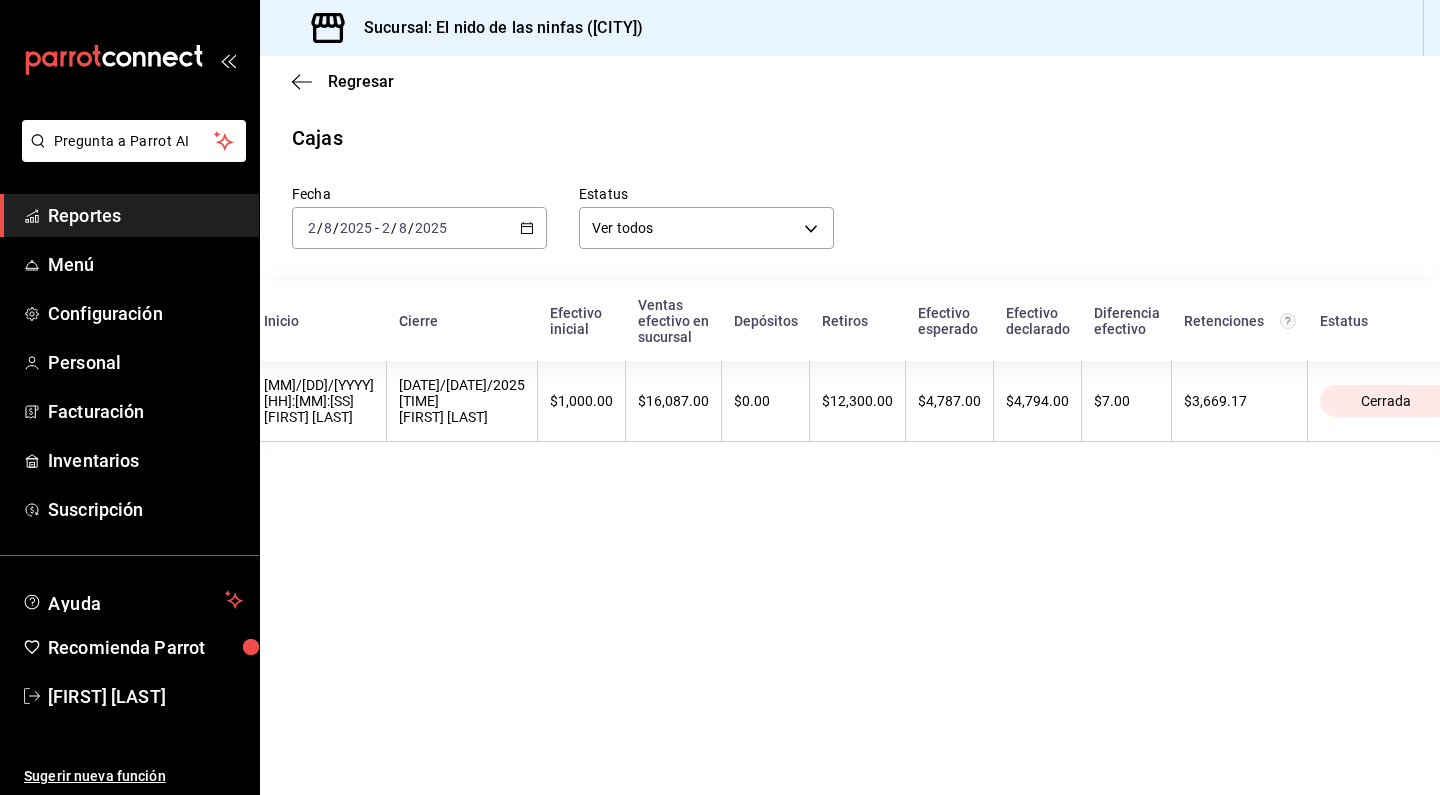 click 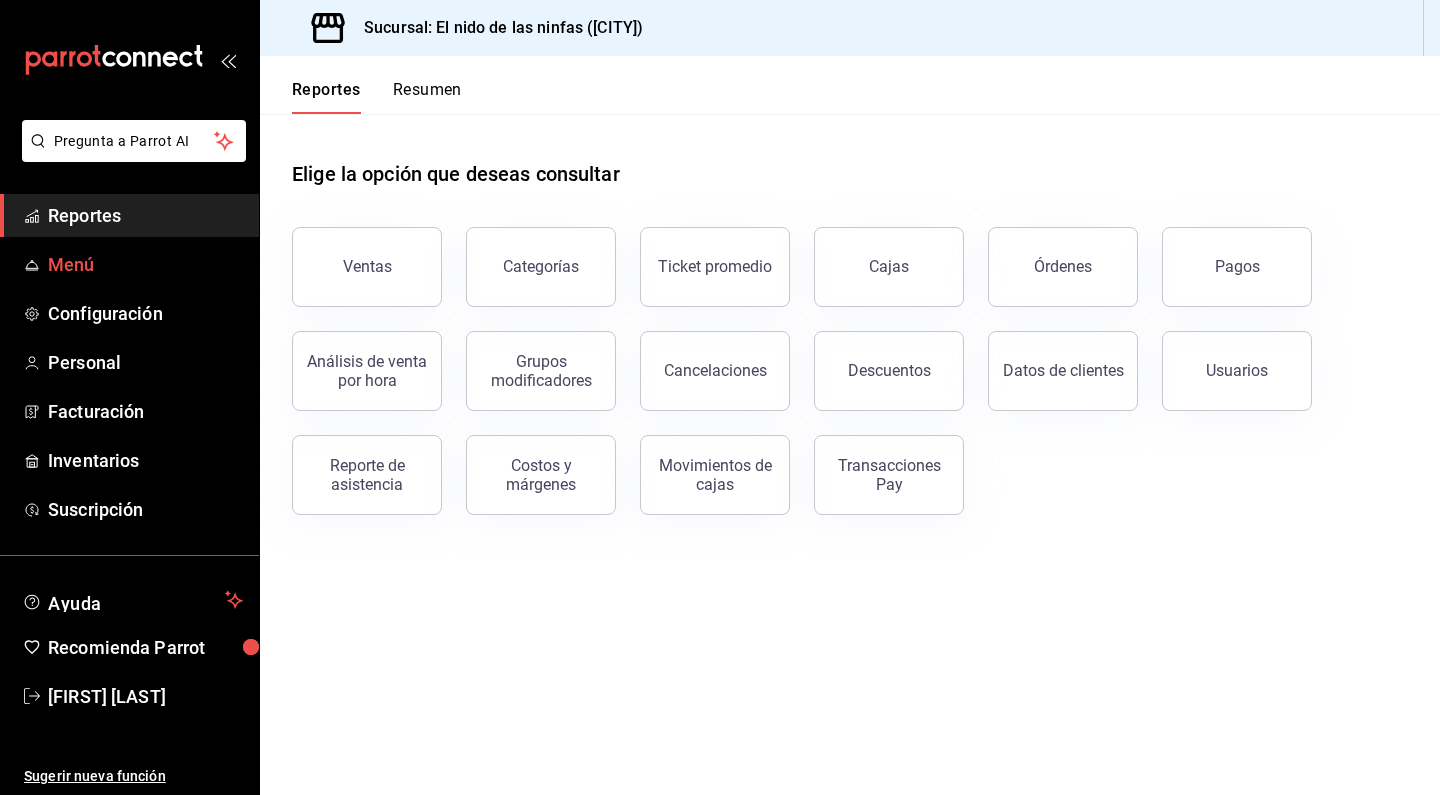 click on "Menú" at bounding box center (145, 264) 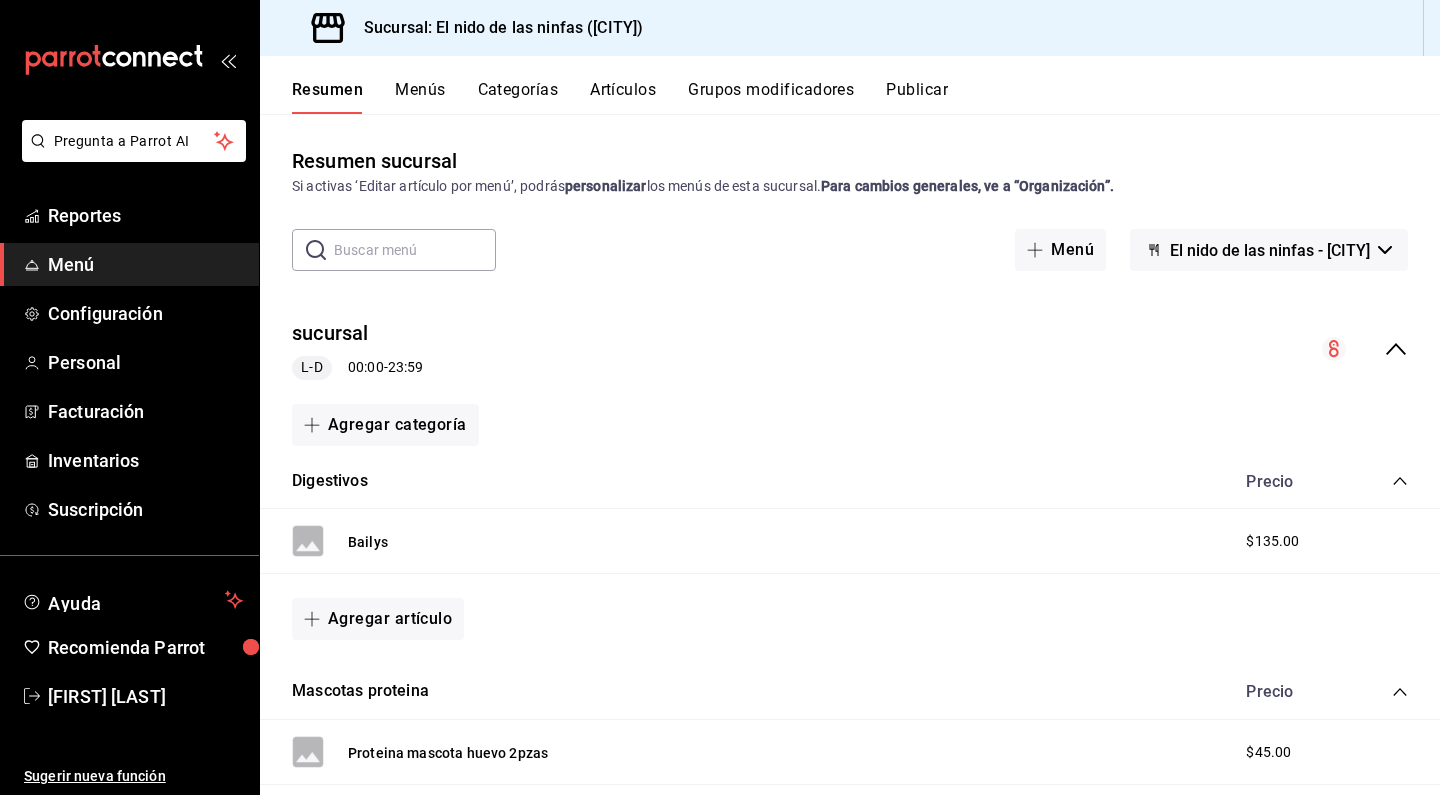 click on "Menús" at bounding box center (420, 97) 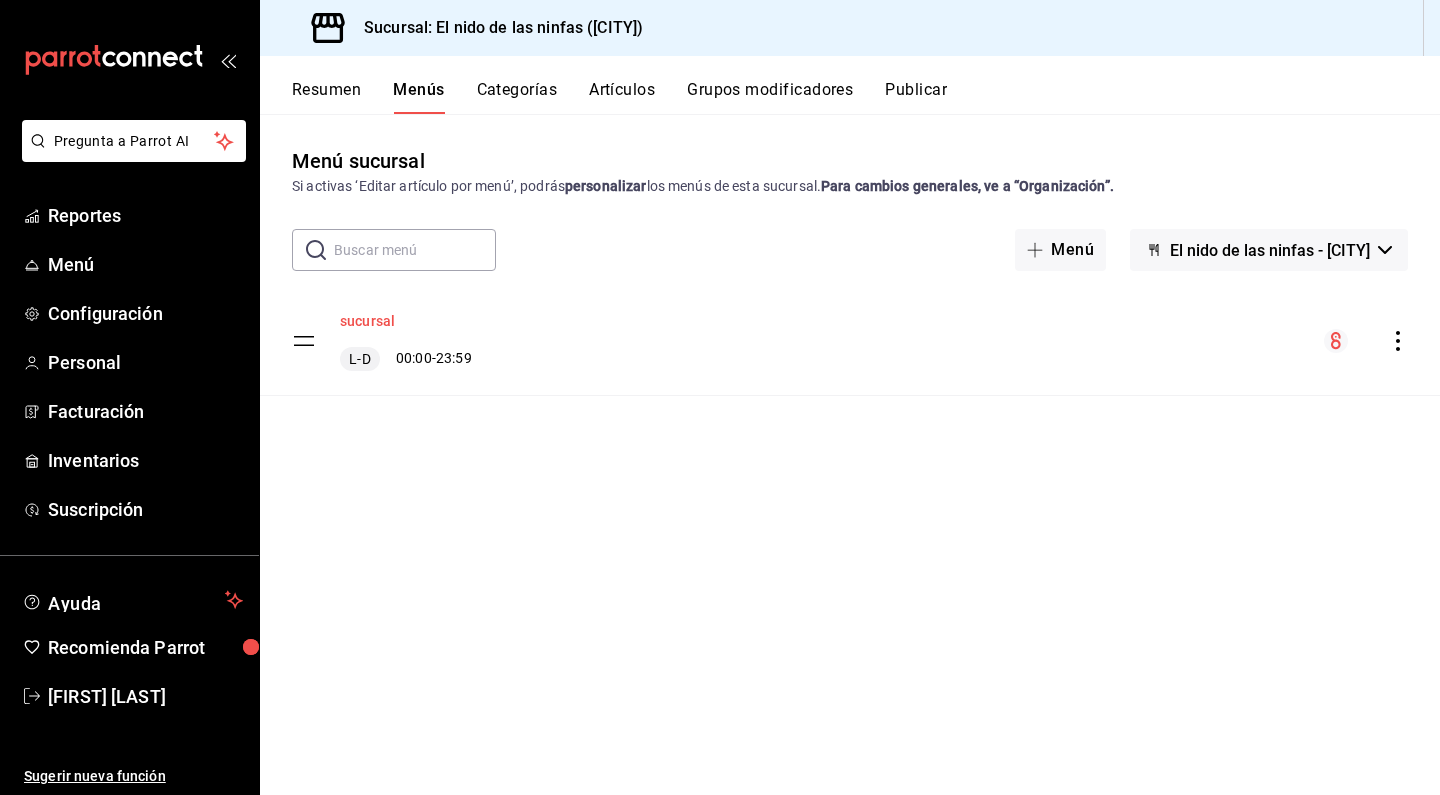 click on "sucursal" at bounding box center (367, 321) 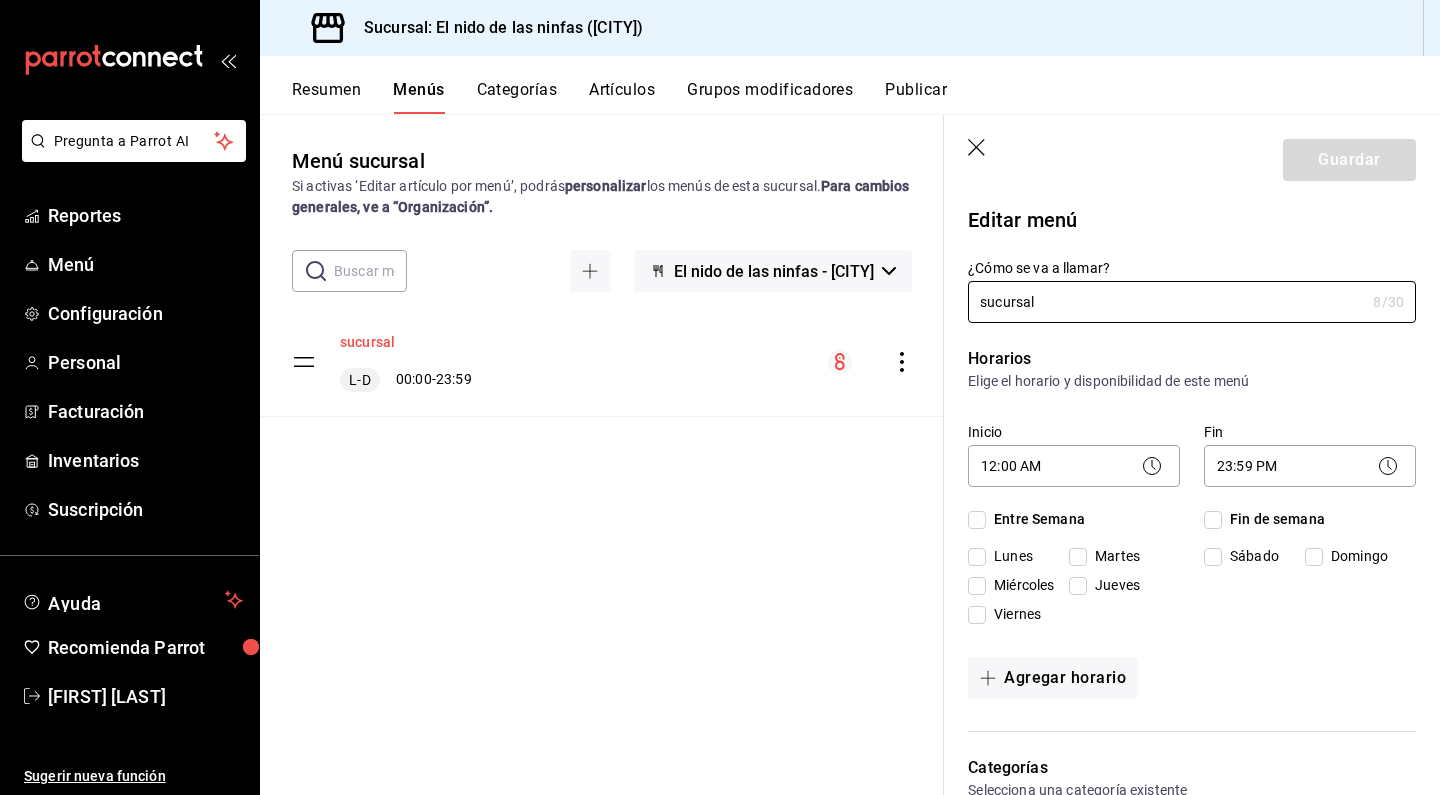 checkbox on "true" 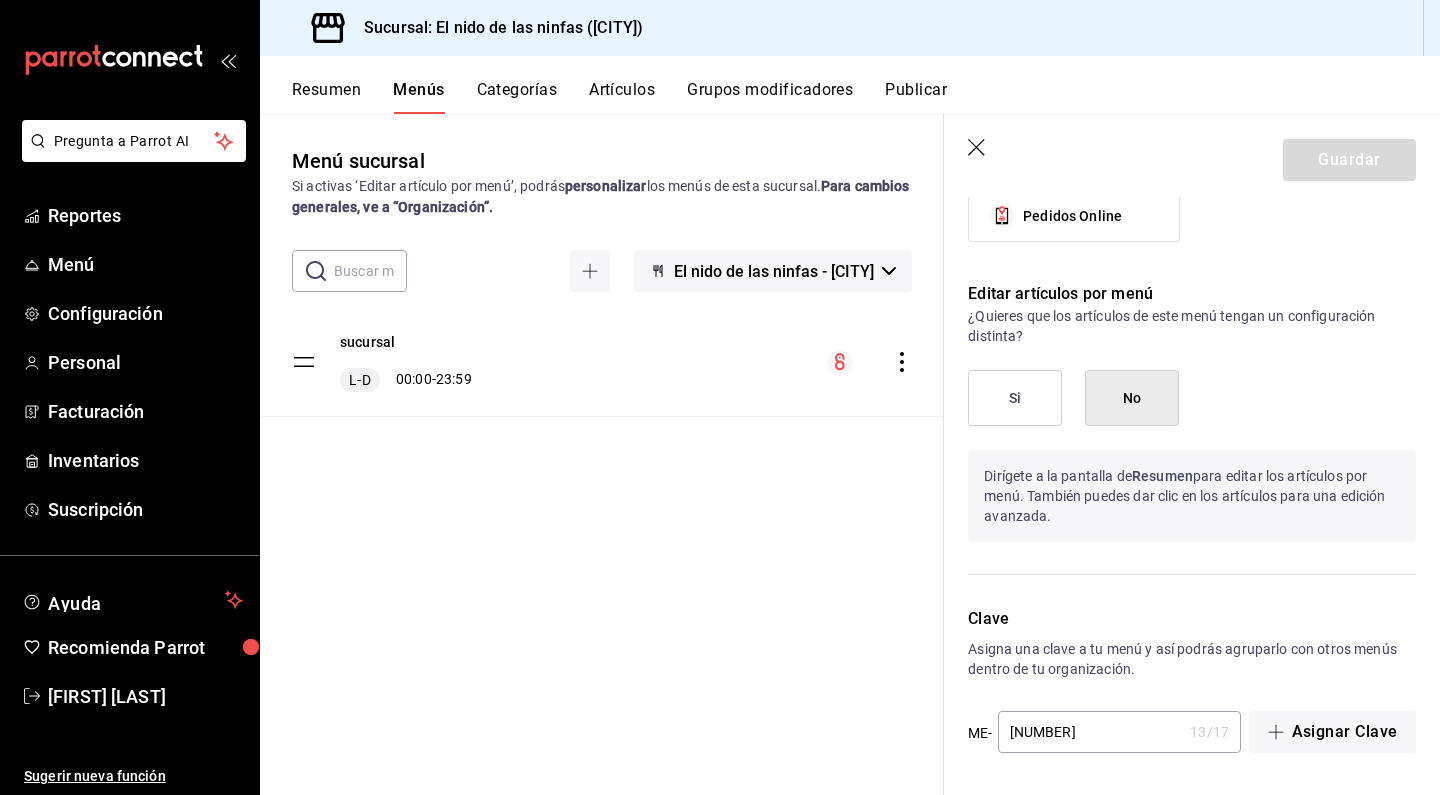 scroll, scrollTop: 3188, scrollLeft: 0, axis: vertical 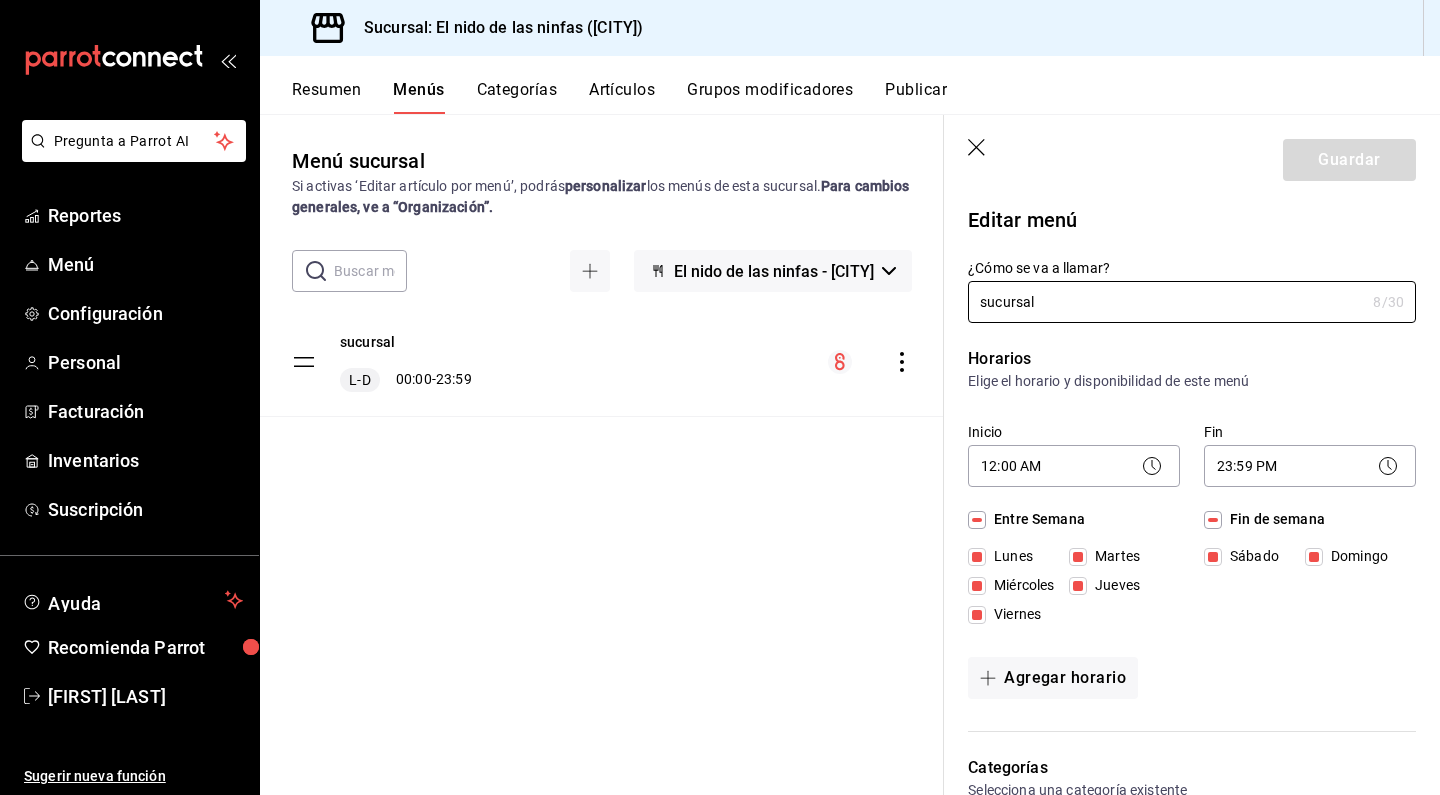 click 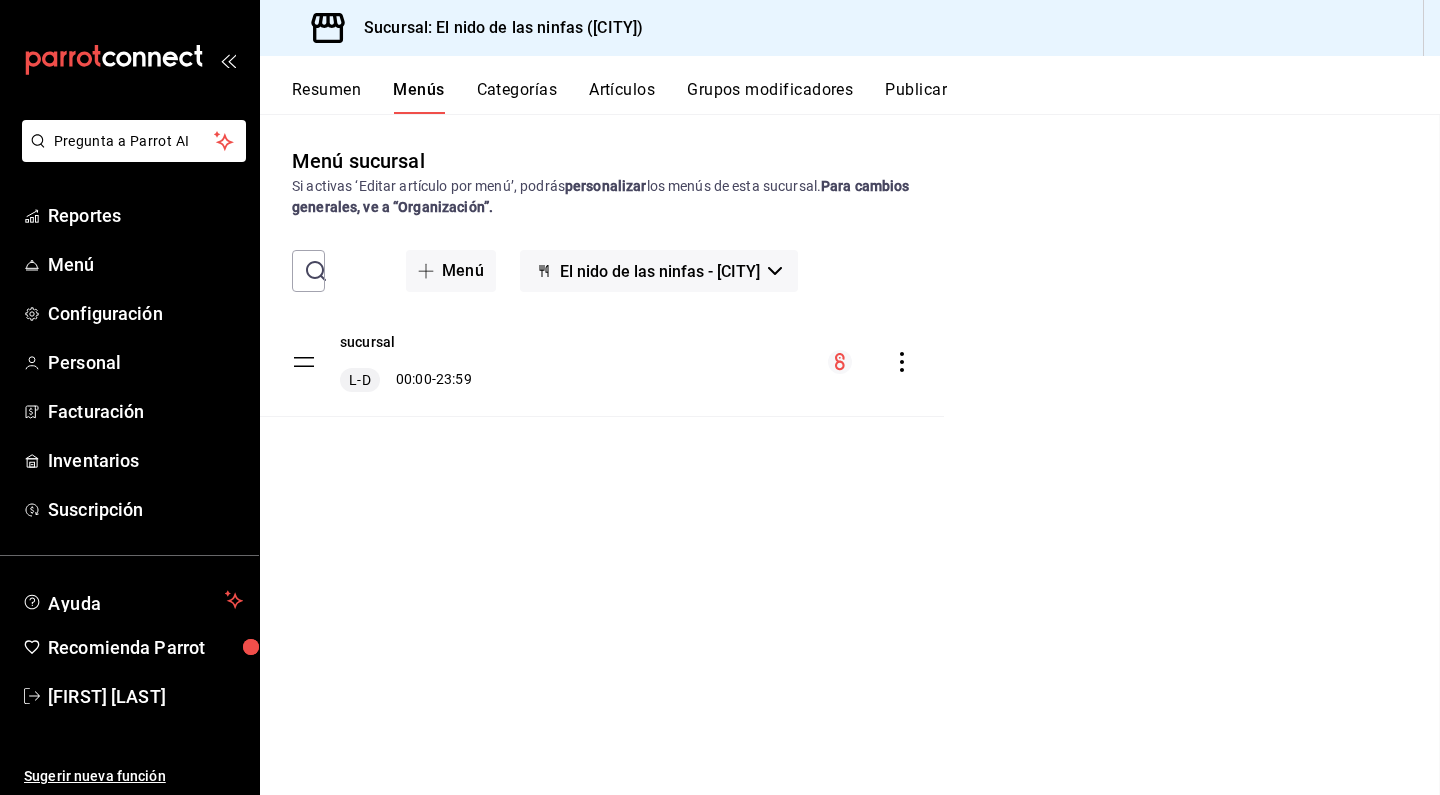 type 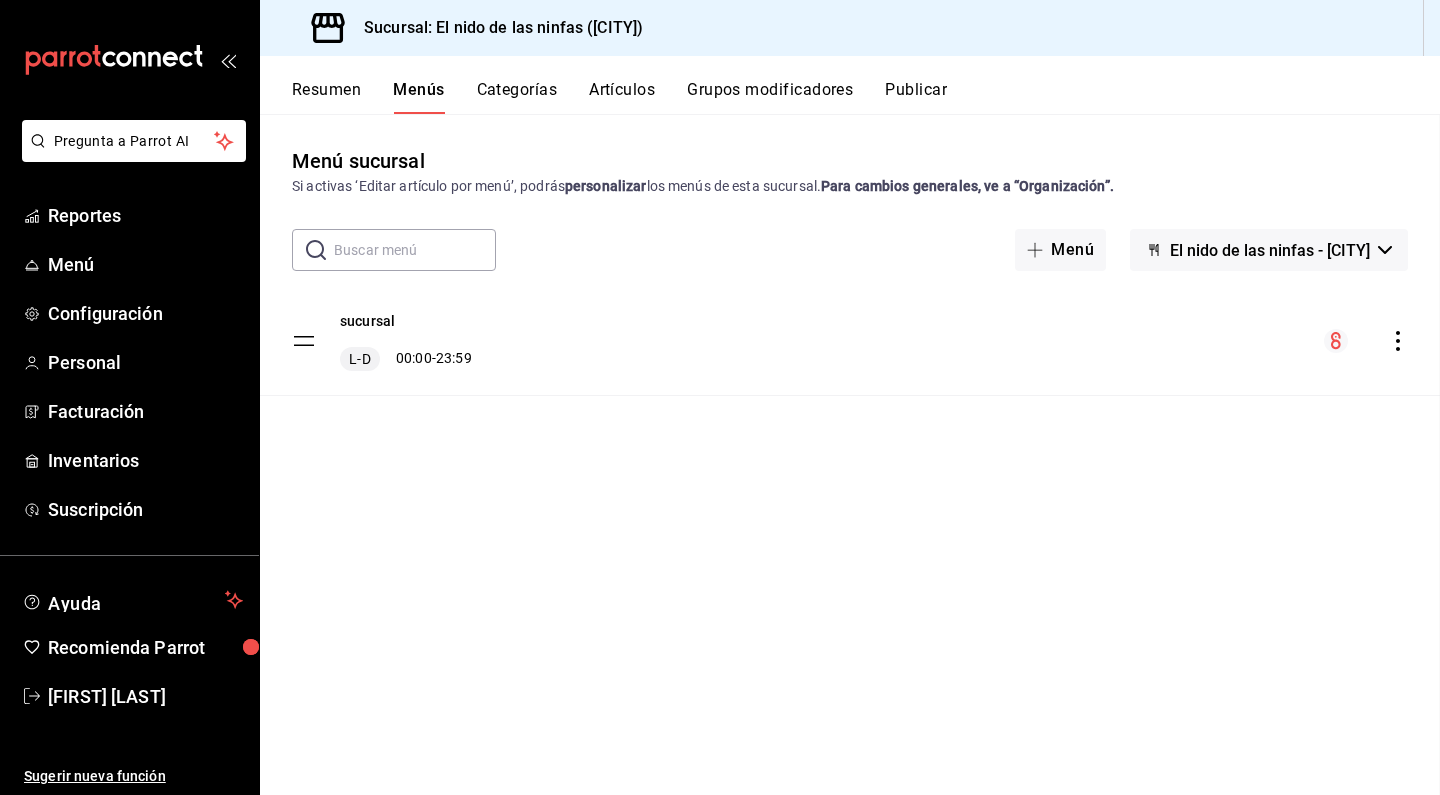 click on "Menú sucursal Si activas ‘Editar artículo por menú’, podrás  personalizar  los menús de esta sucursal.  Para cambios generales, ve a “Organización”. ​ ​ Menú El nido de las ninfas - [CITY] sucursal L-D 00:00  -  23:59" at bounding box center [850, 454] 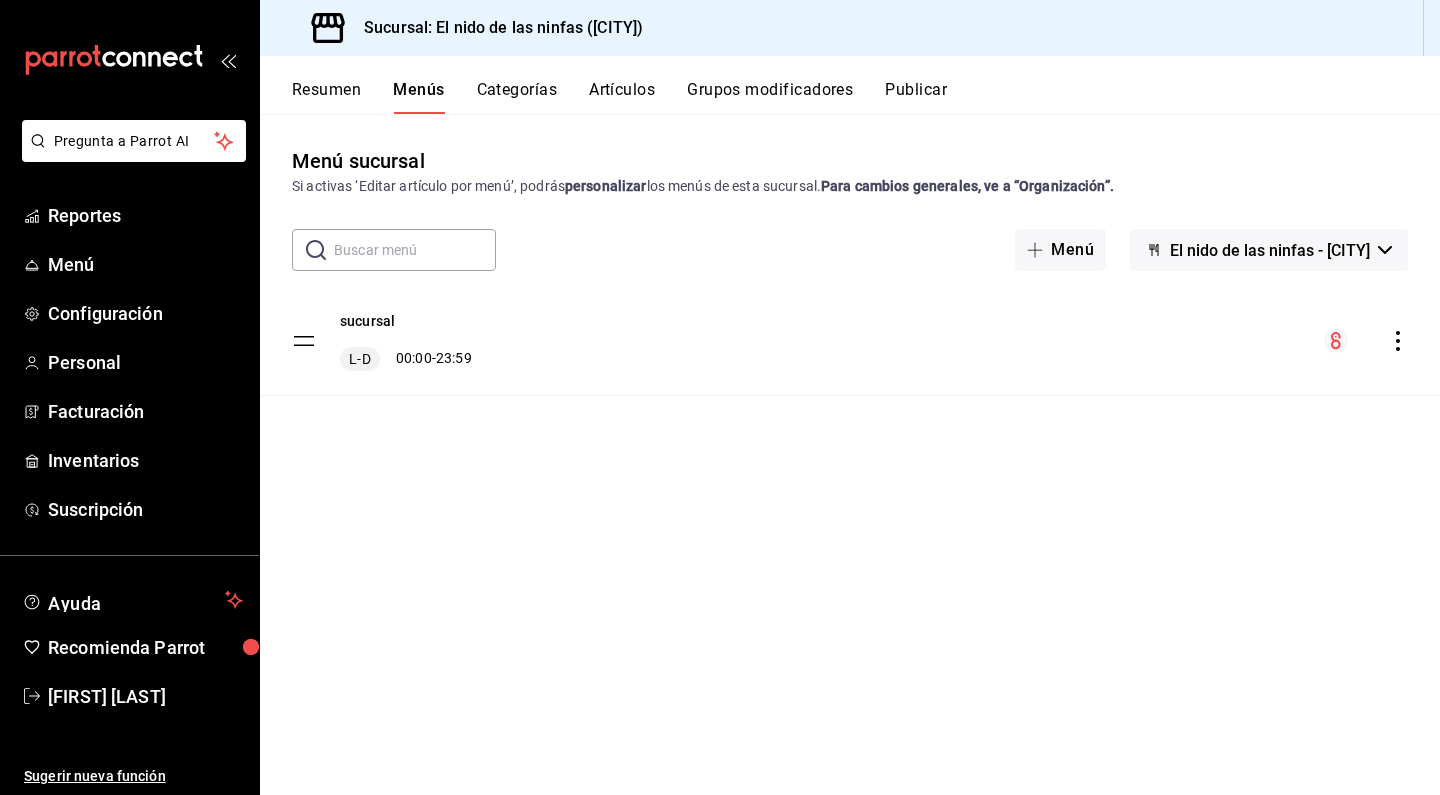 click 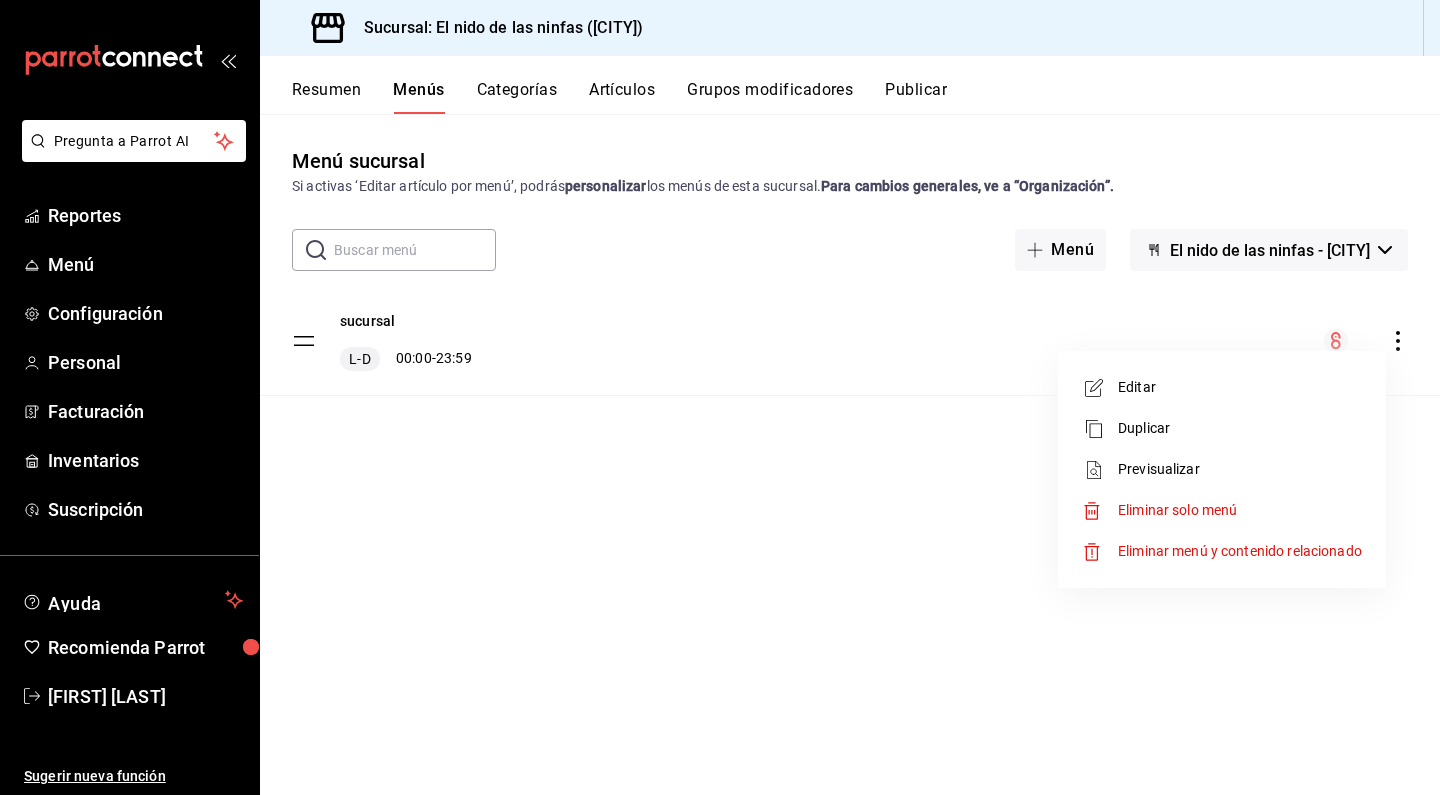click on "Previsualizar" at bounding box center (1240, 469) 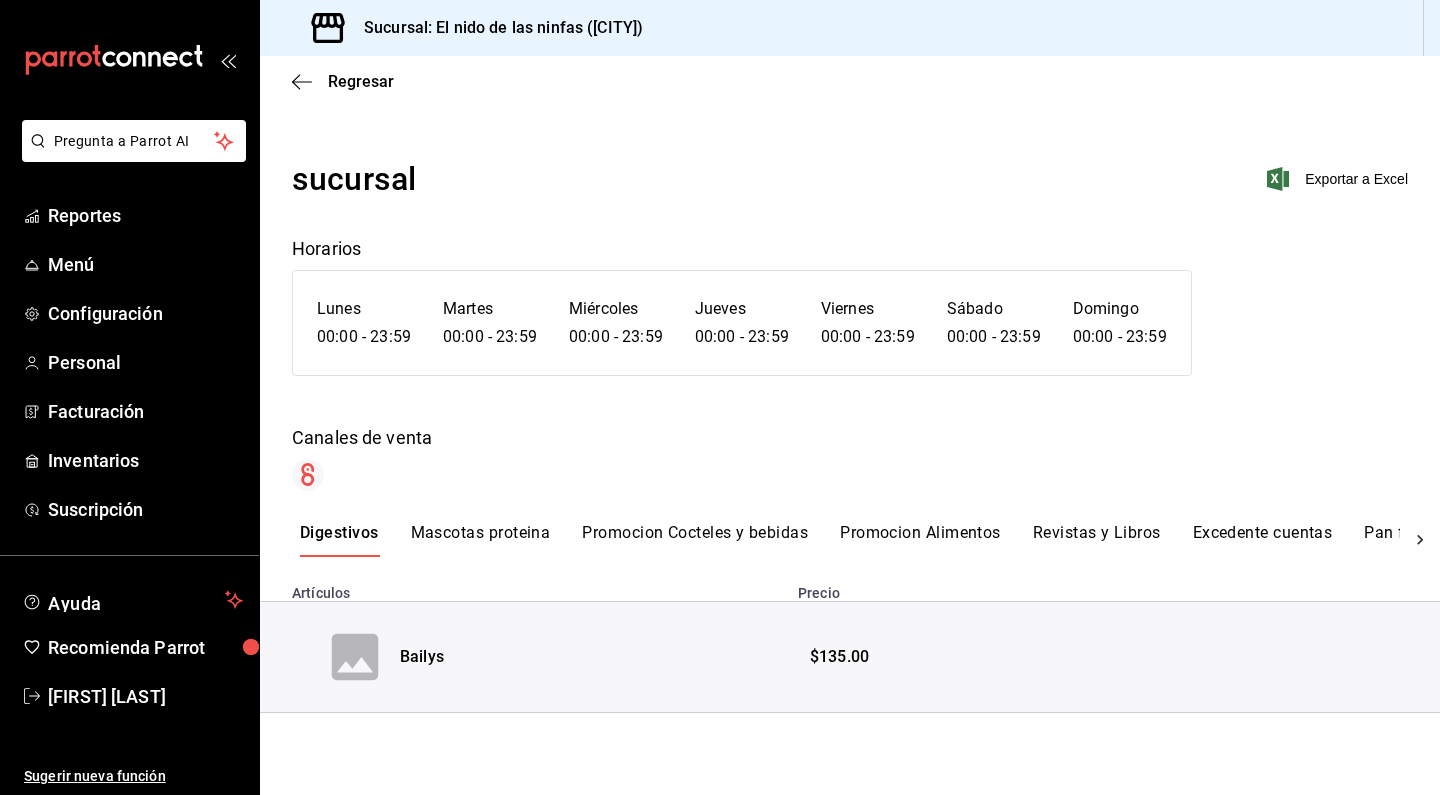 scroll, scrollTop: 0, scrollLeft: 0, axis: both 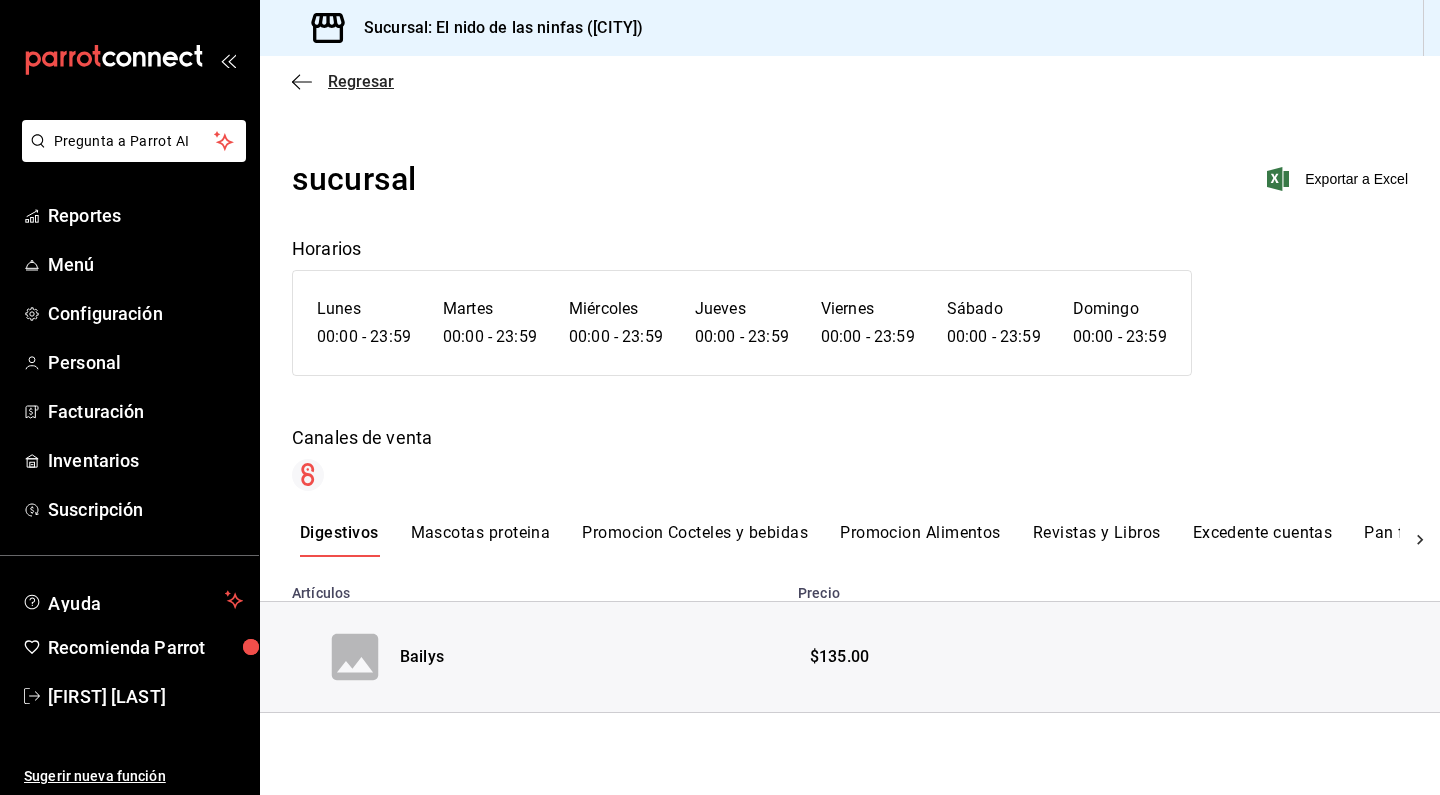 click 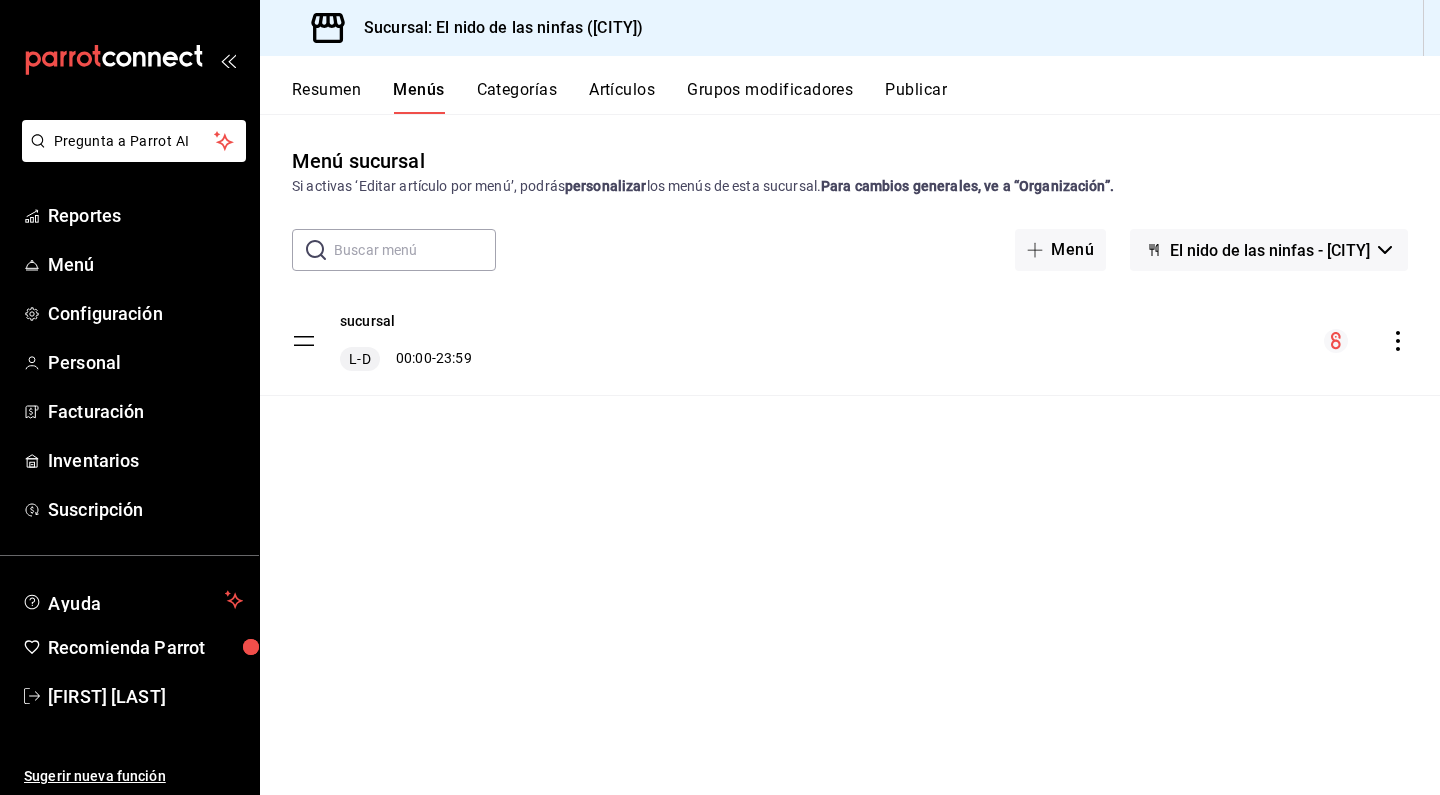 click 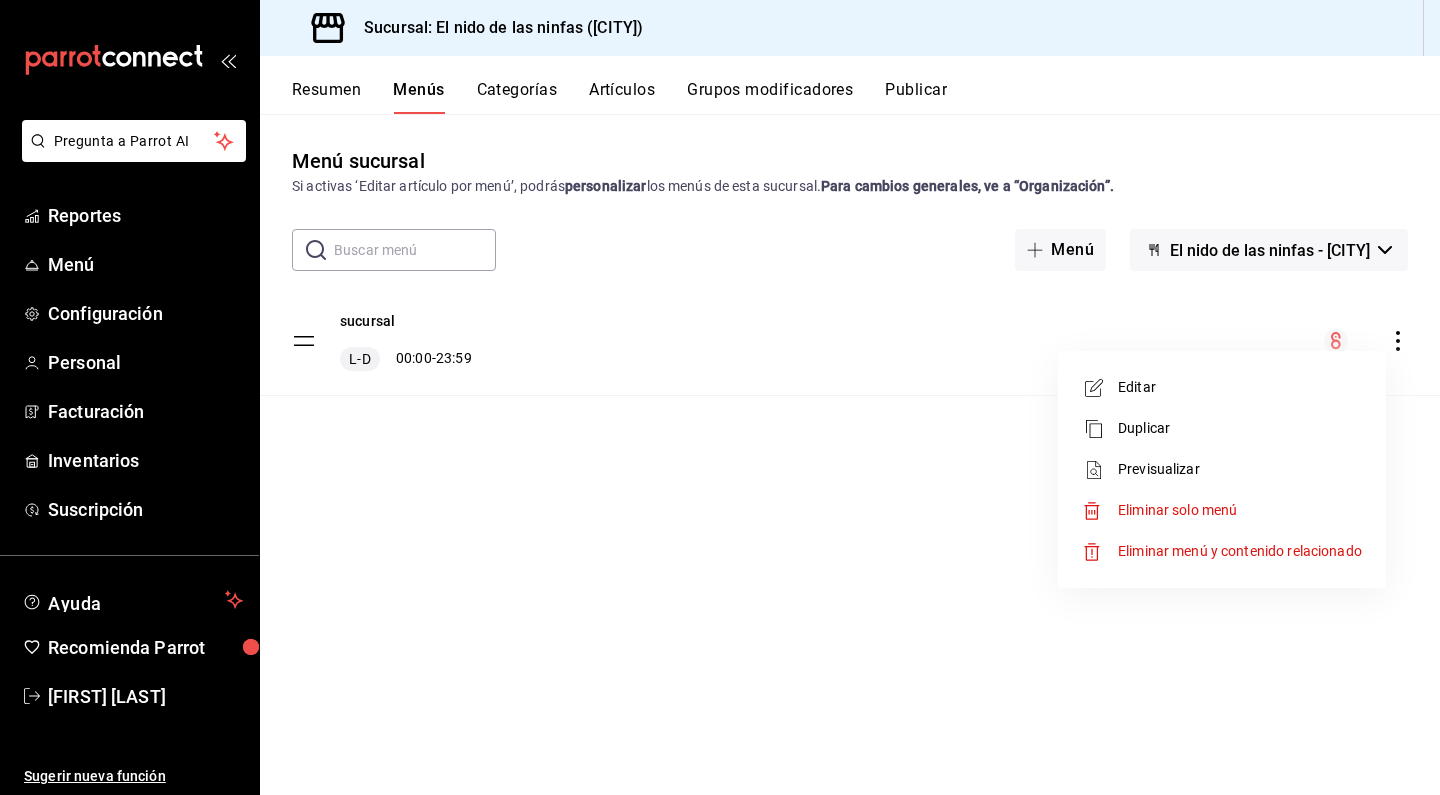 click at bounding box center (720, 397) 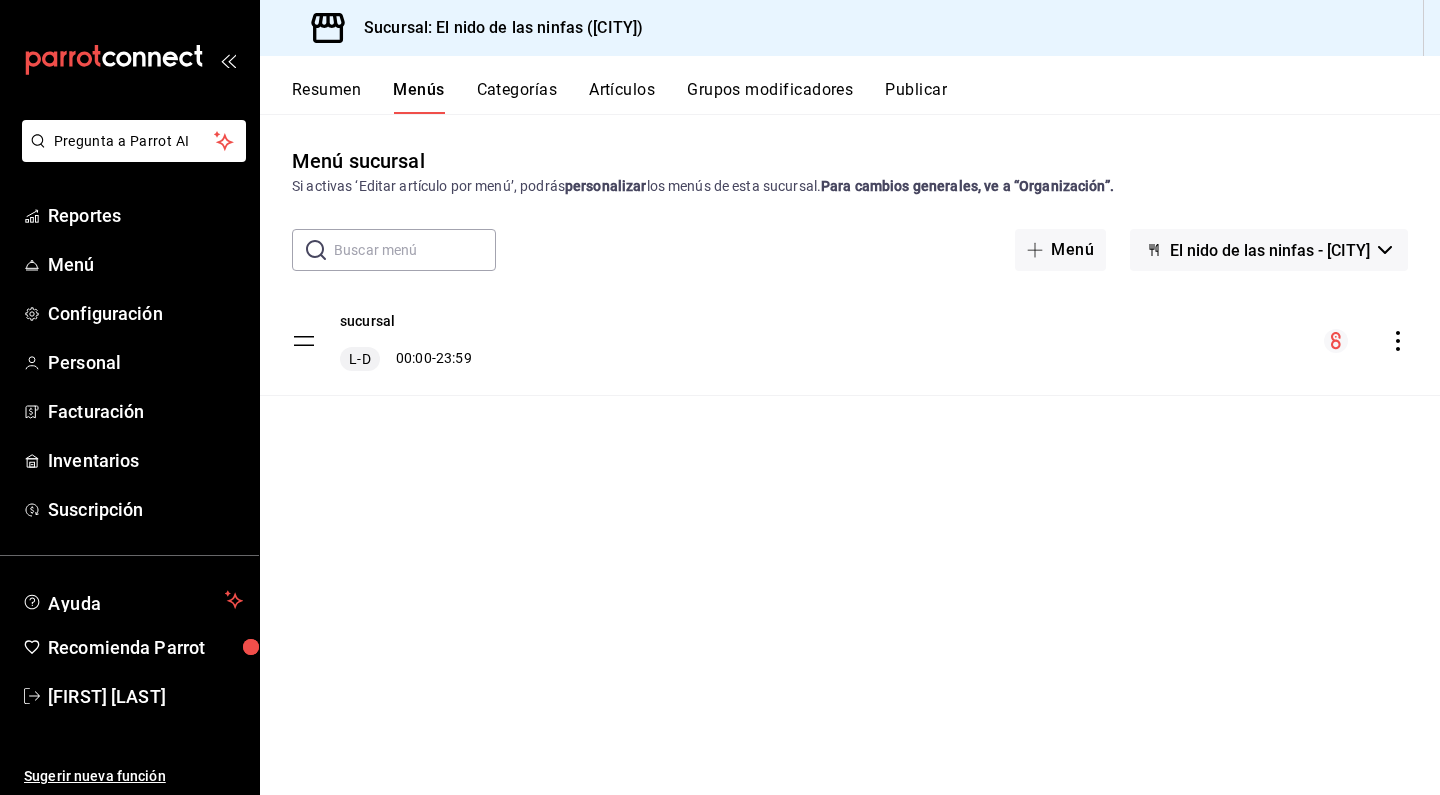 click on "Resumen" at bounding box center (326, 97) 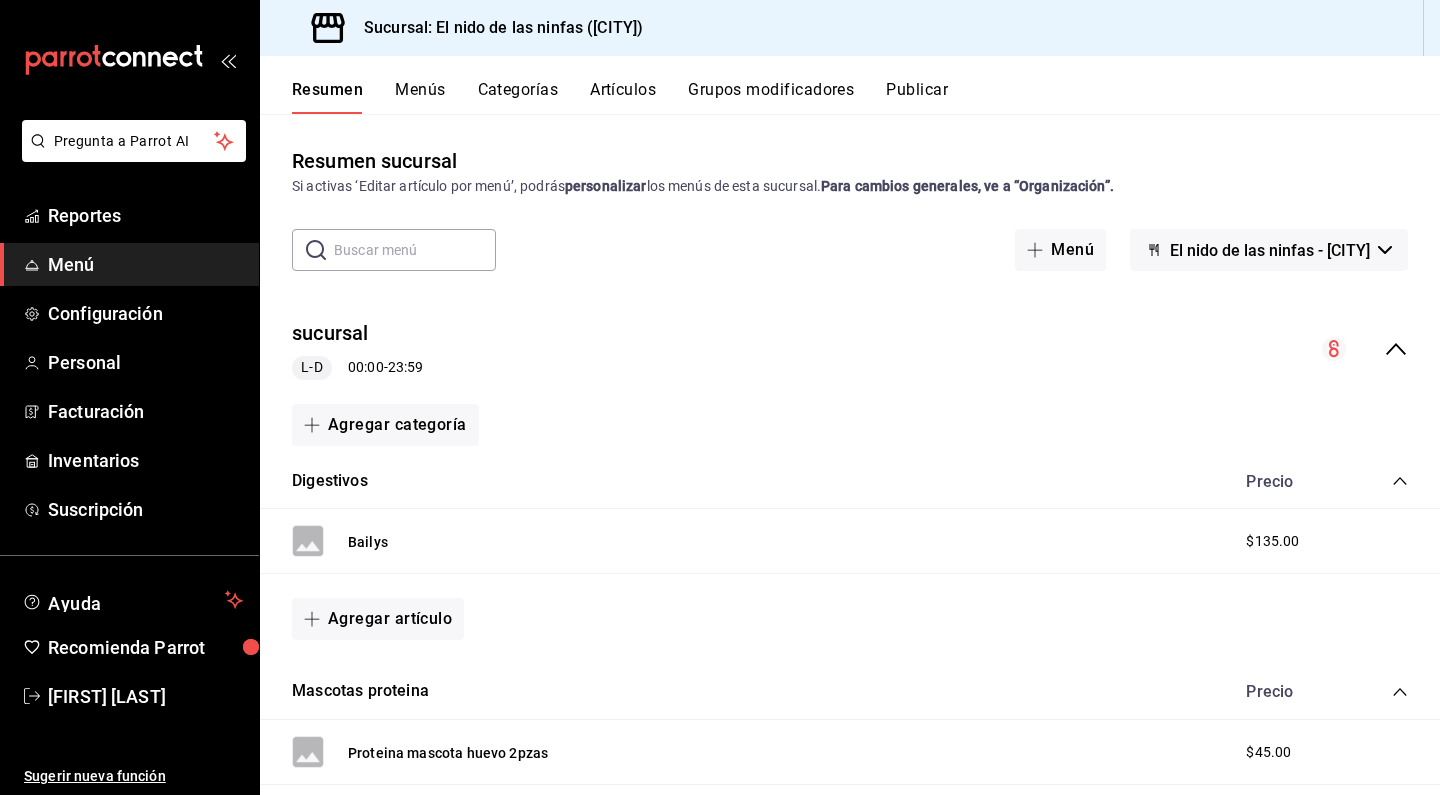 scroll, scrollTop: 726, scrollLeft: 0, axis: vertical 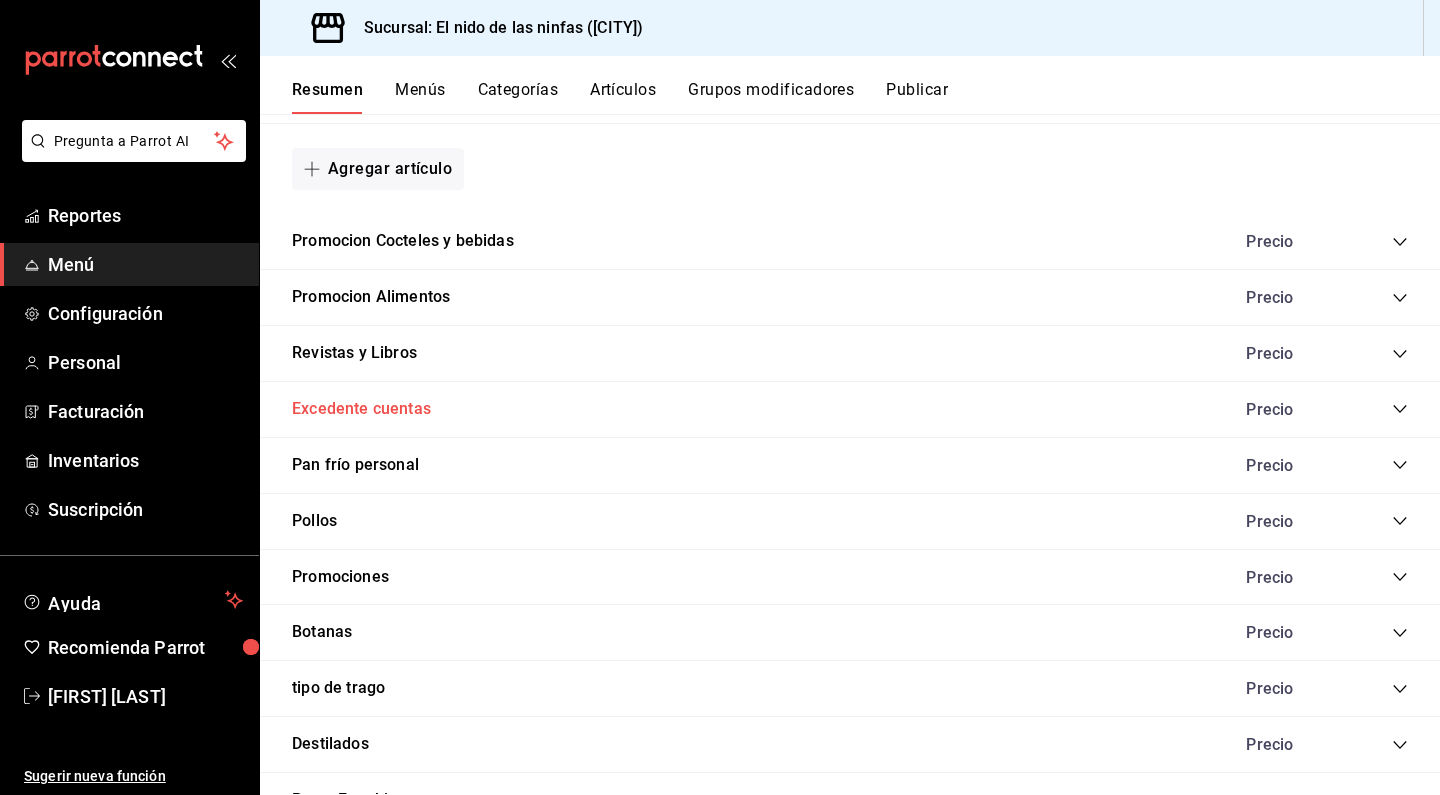 click on "Excedente cuentas" at bounding box center (361, 409) 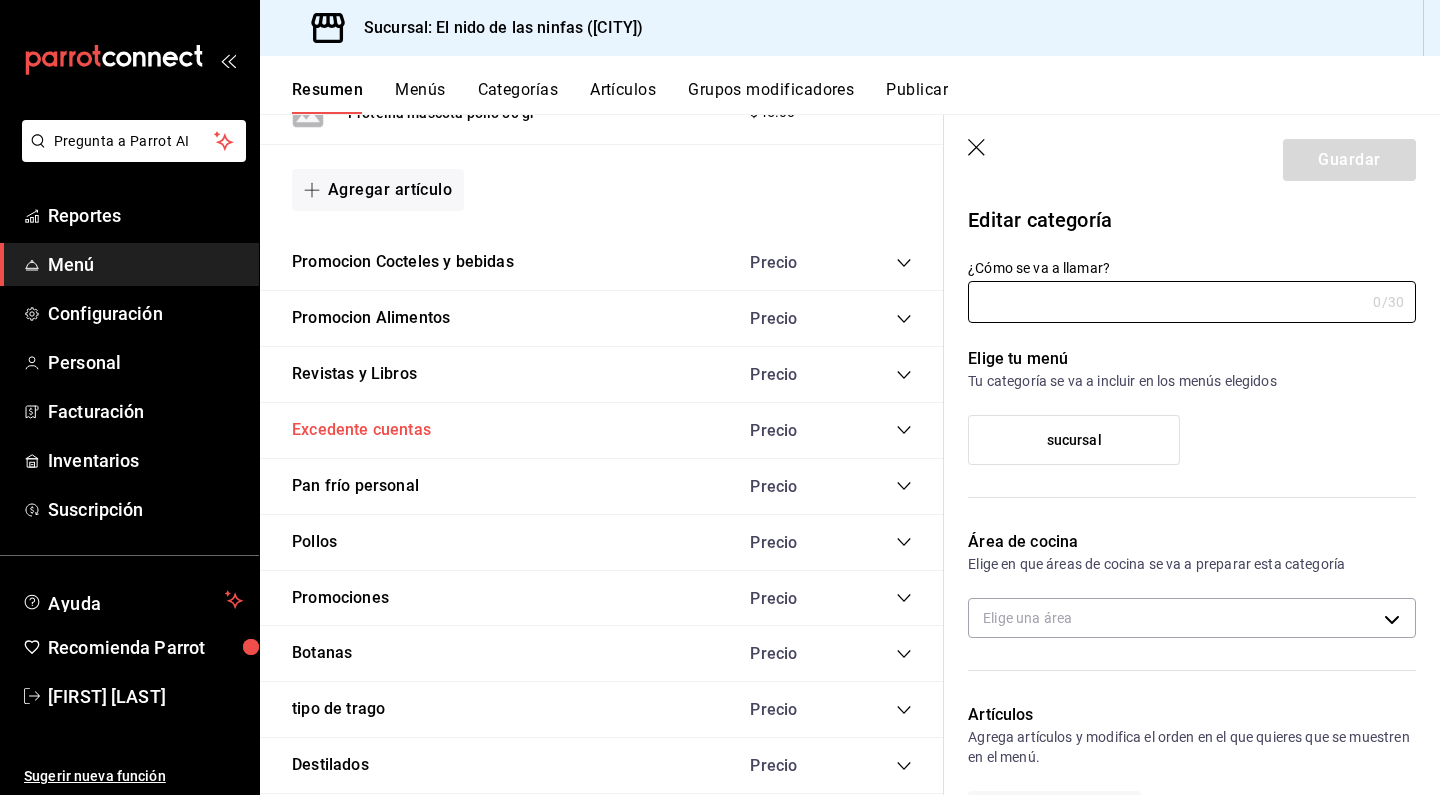 type on "Excedente cuentas" 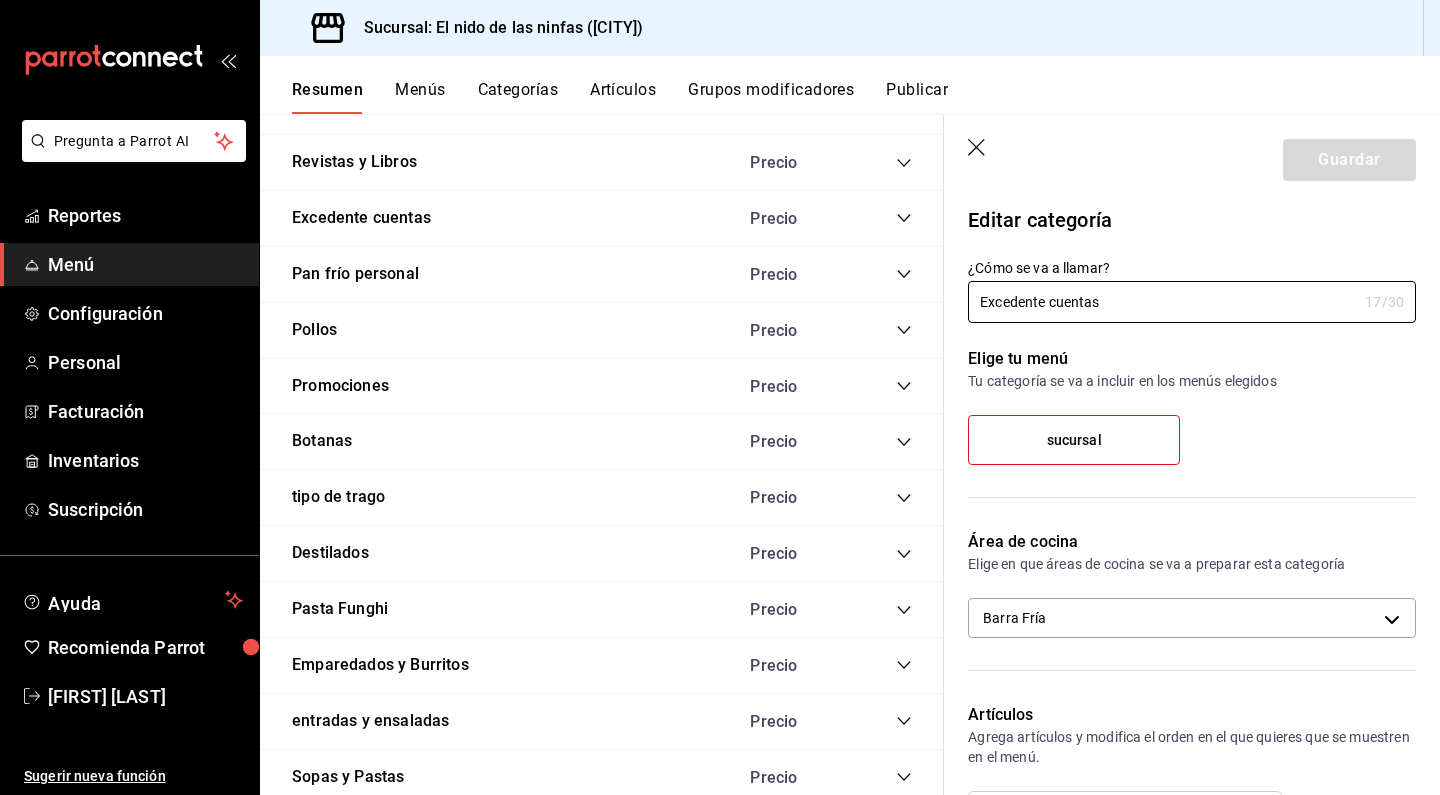 scroll, scrollTop: 956, scrollLeft: 0, axis: vertical 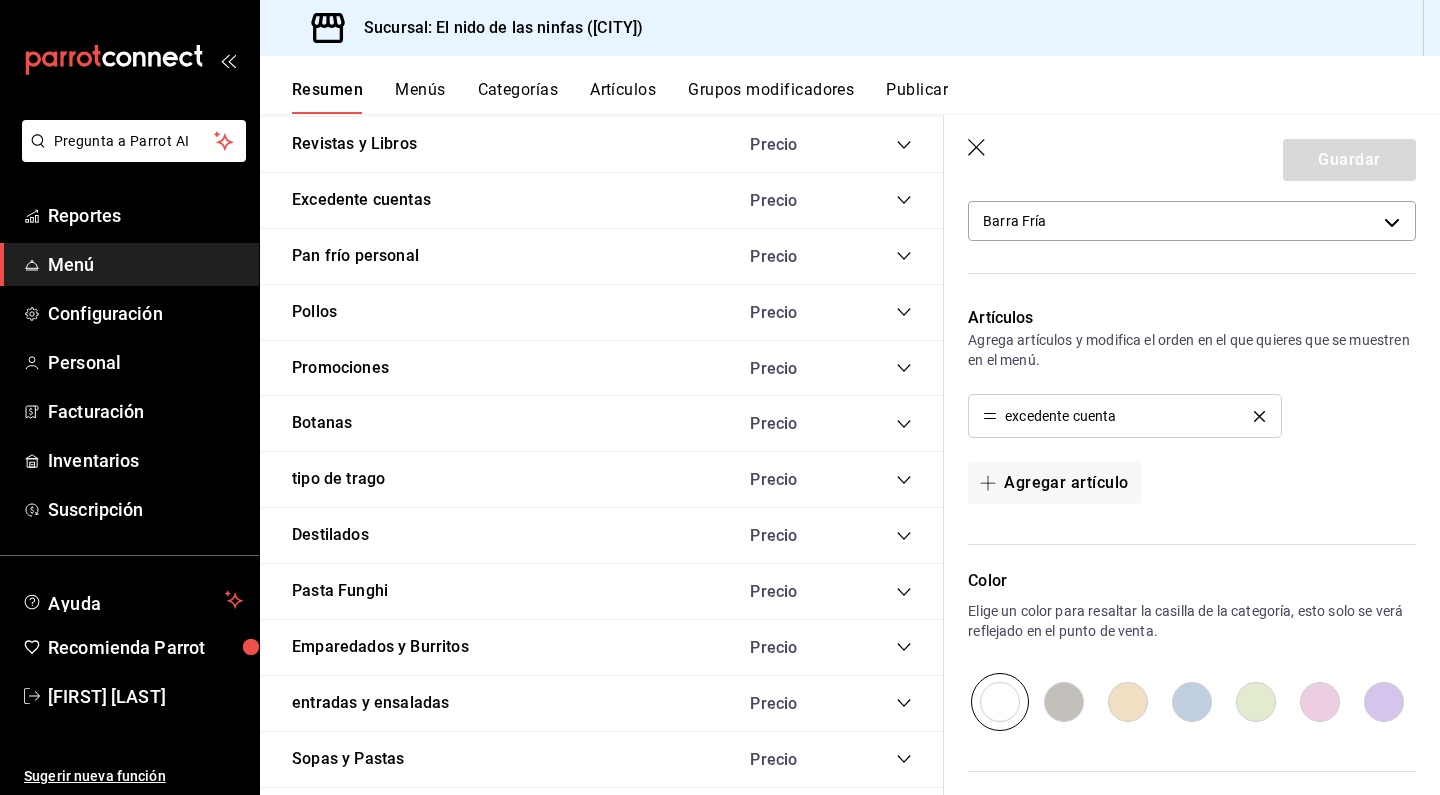 click on "Artículos" at bounding box center [623, 97] 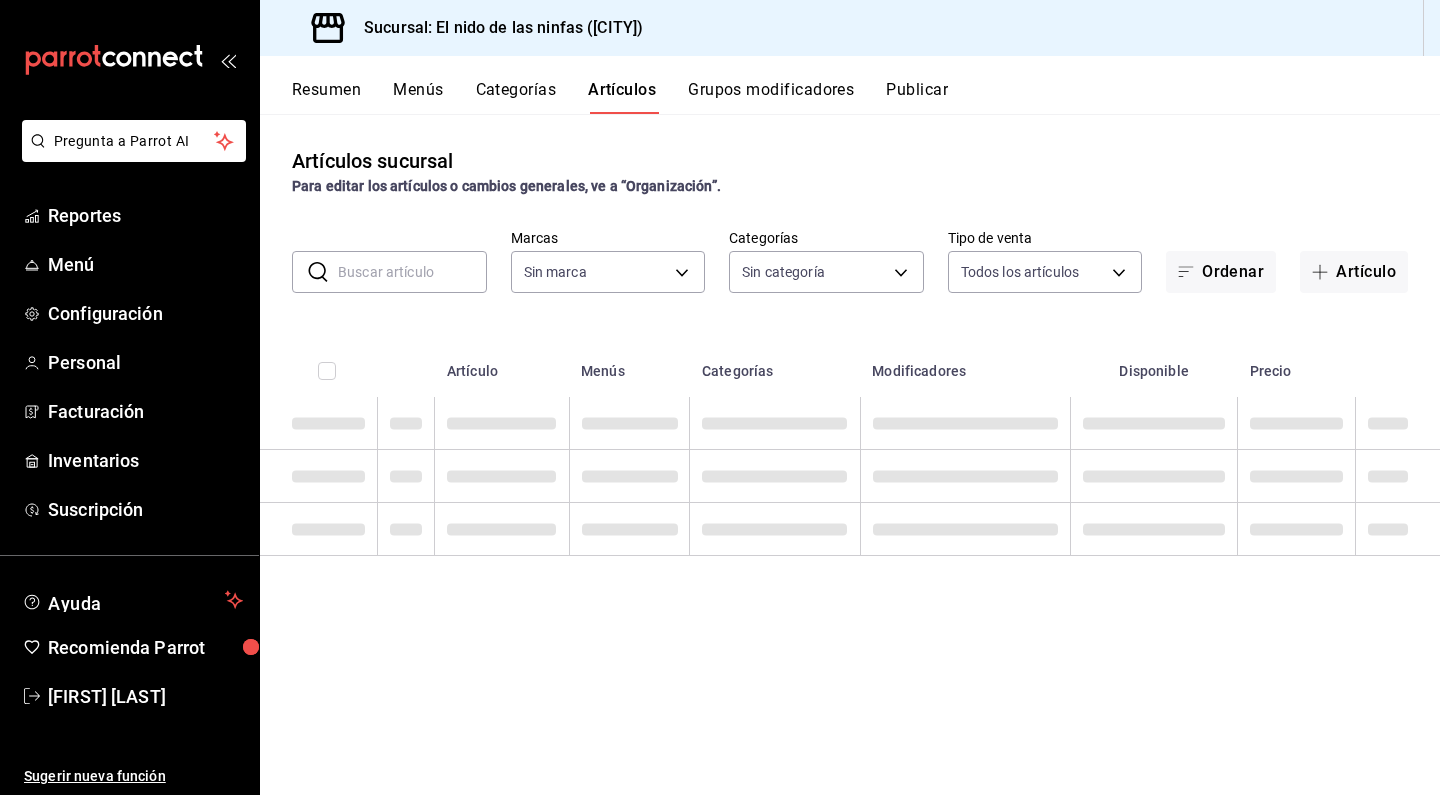 click at bounding box center (412, 272) 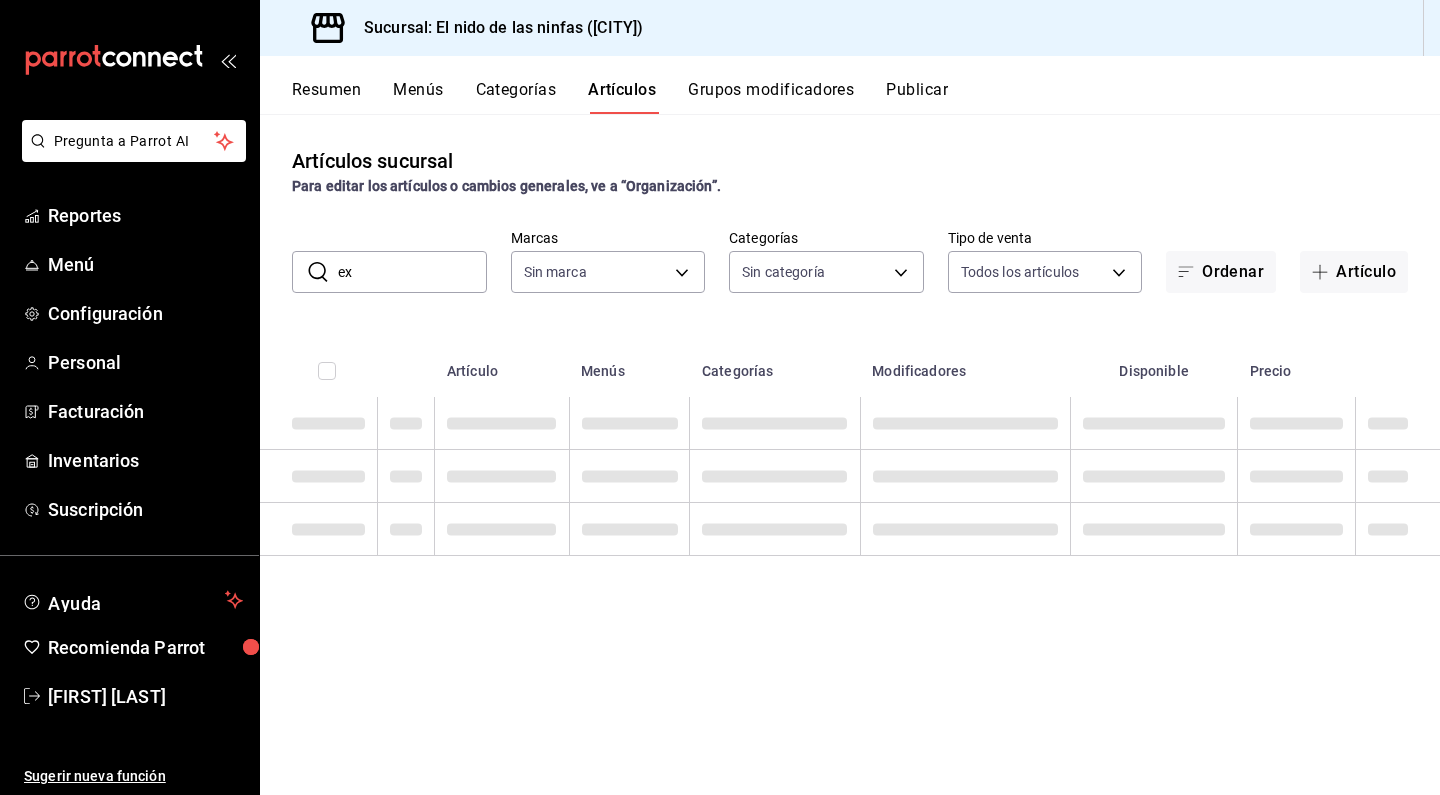 type on "exc" 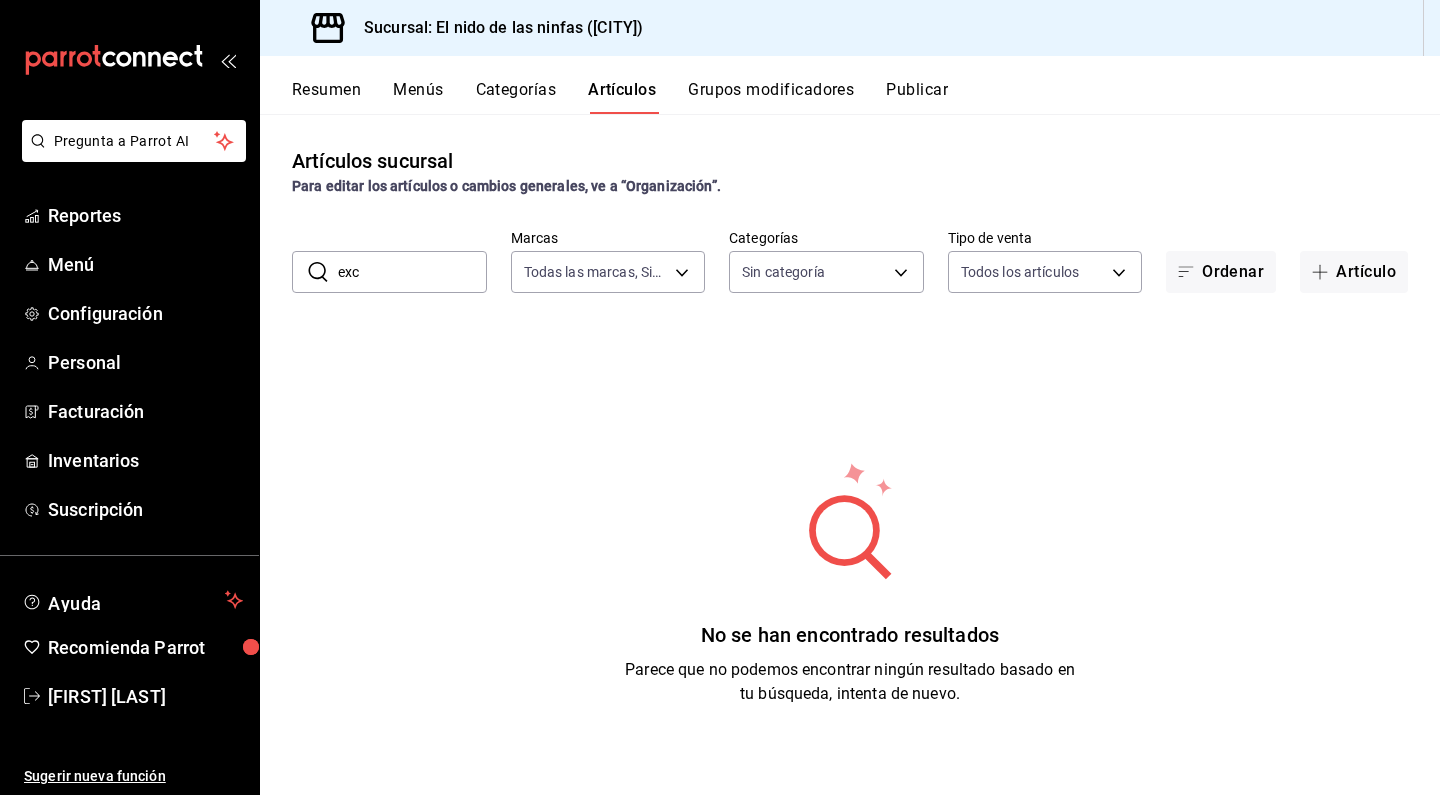 type on "d2e7f705-a92e-4b5a-9c7a-3f8867cbe88b" 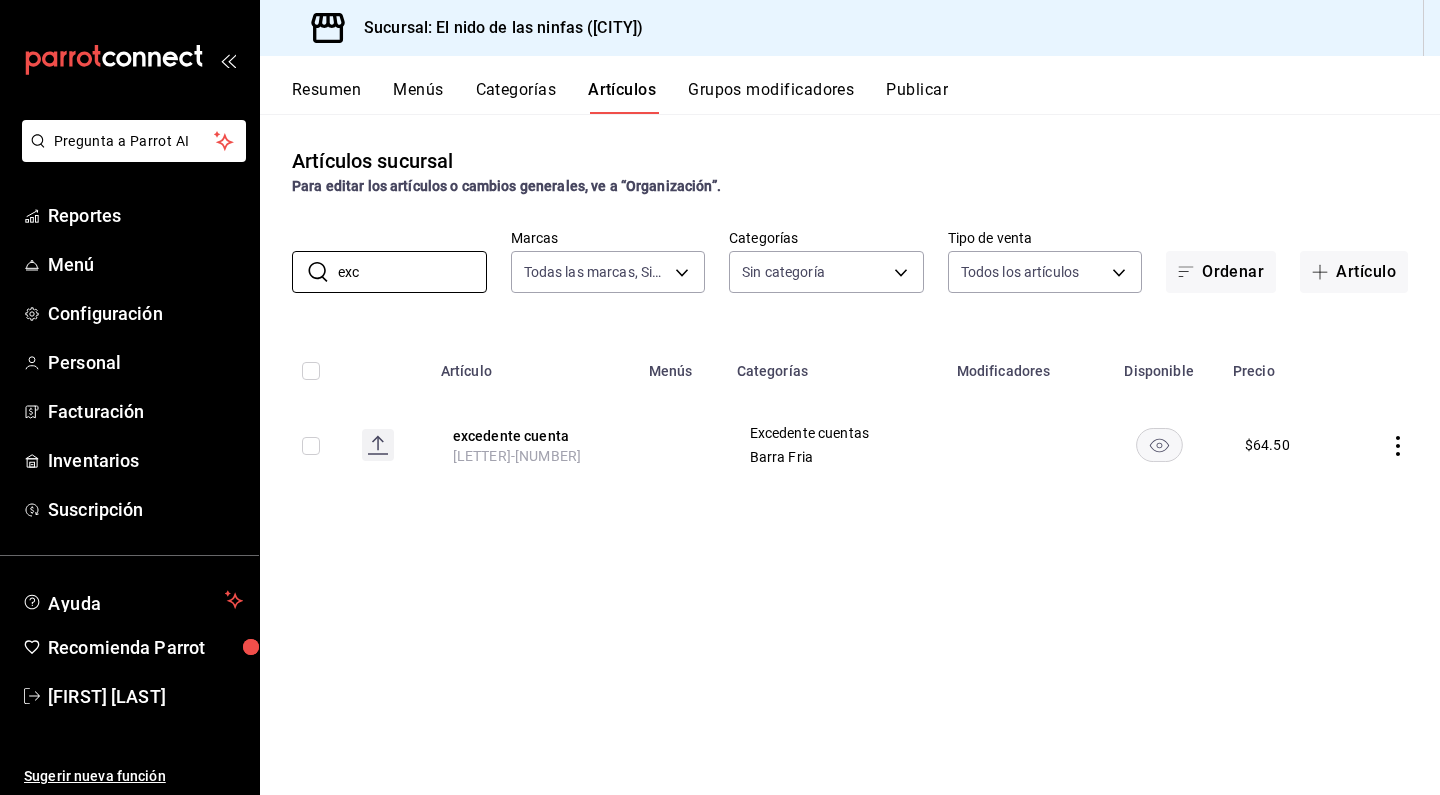 click 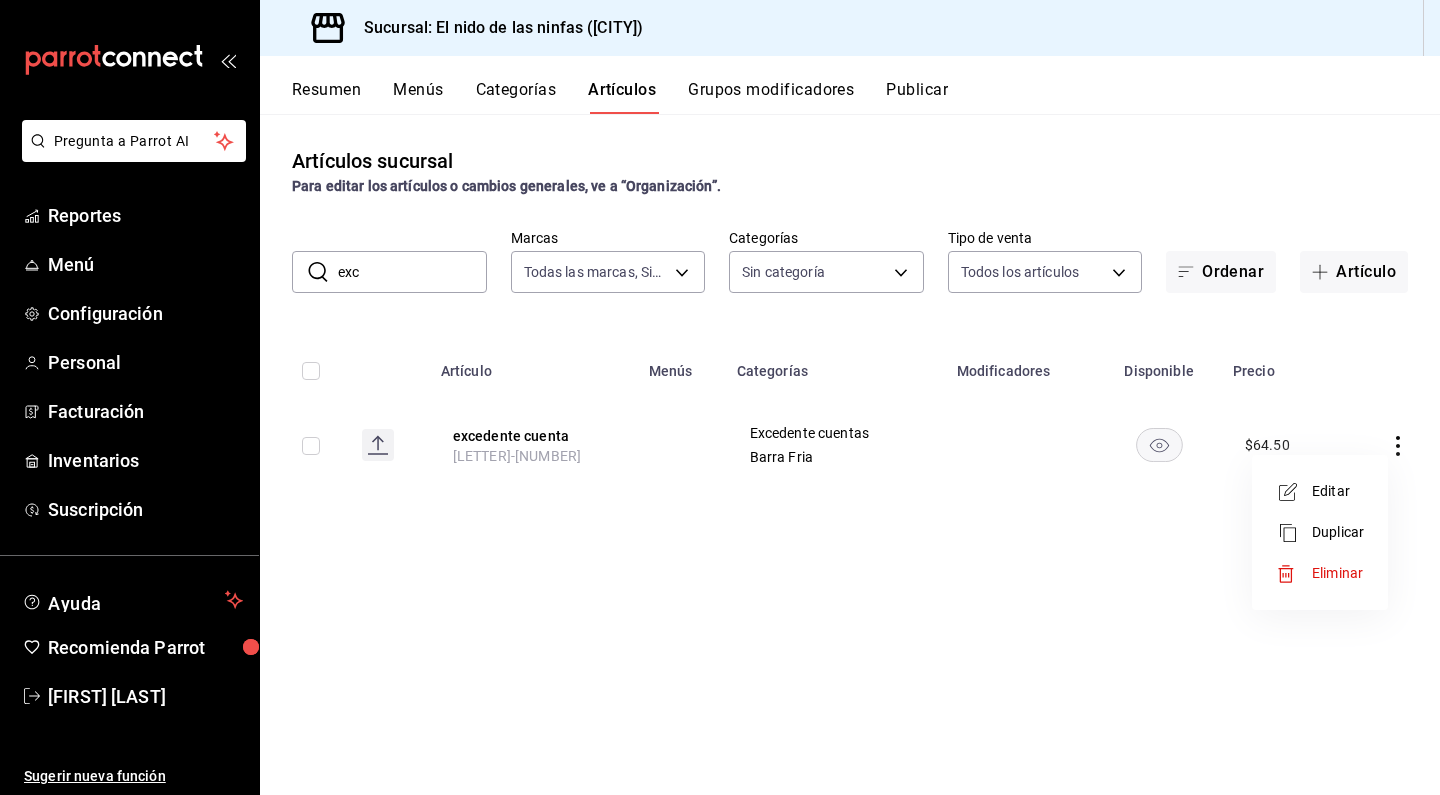click on "Eliminar" at bounding box center [1337, 573] 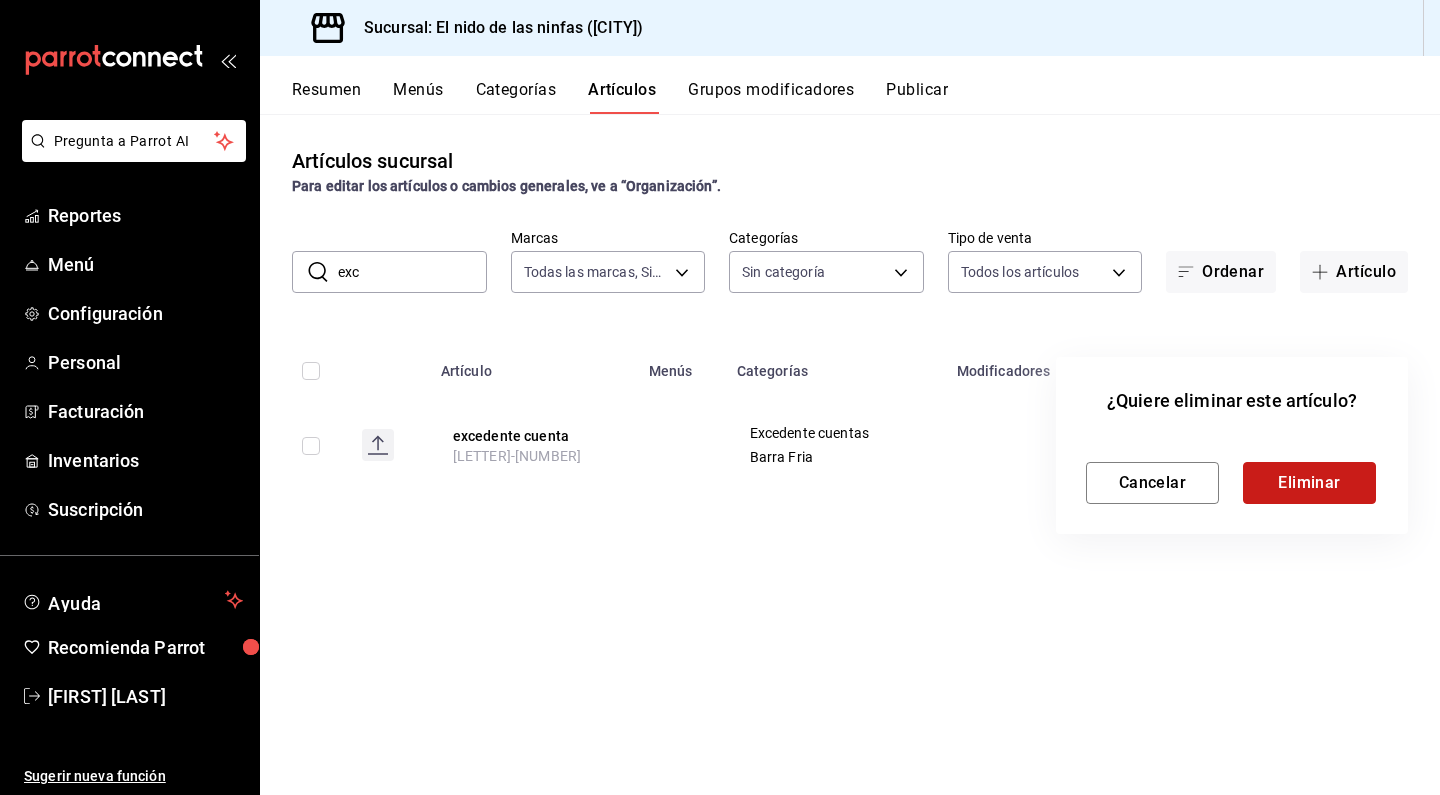 click on "Eliminar" at bounding box center [1309, 483] 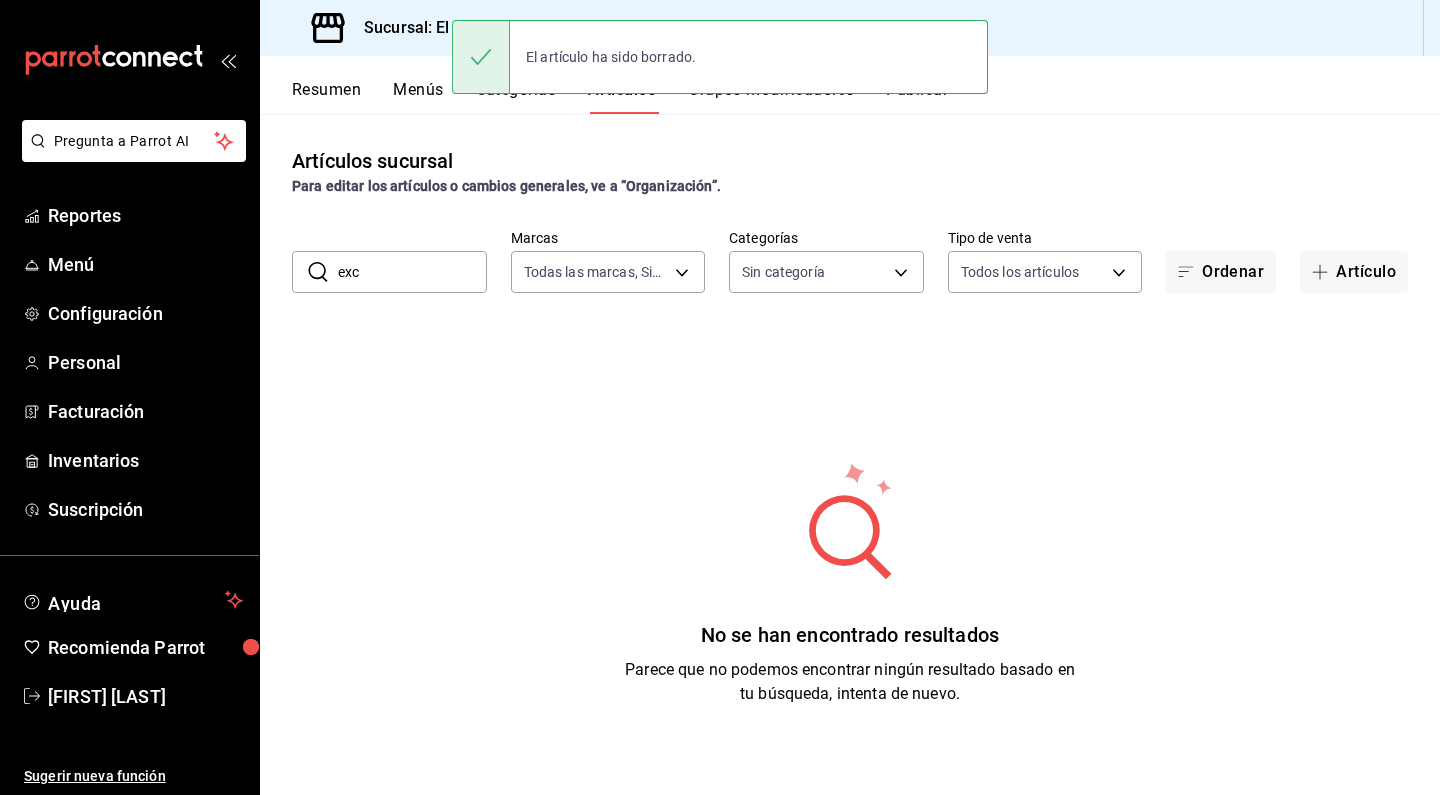 click on "exc" at bounding box center [412, 272] 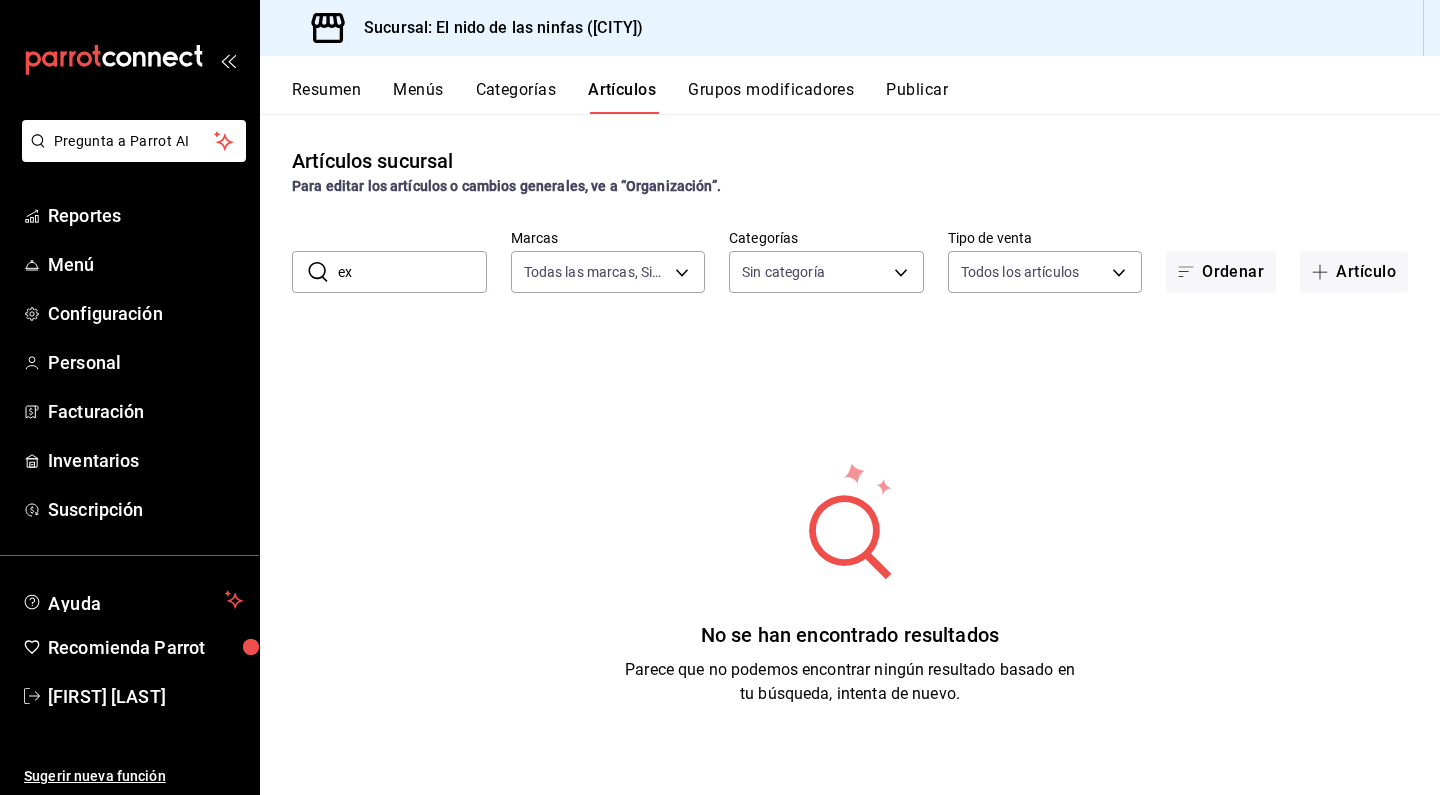 type on "e" 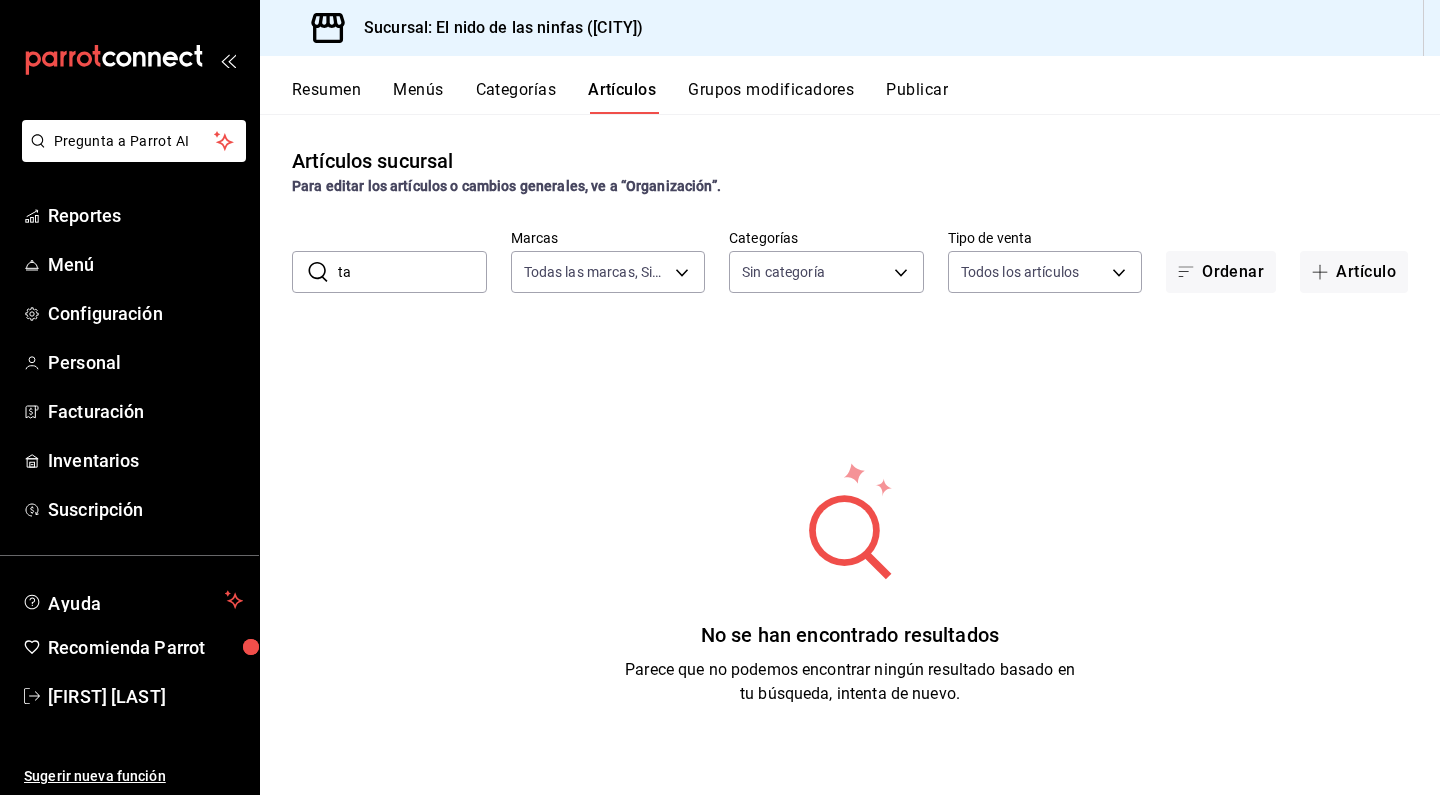 type on "t" 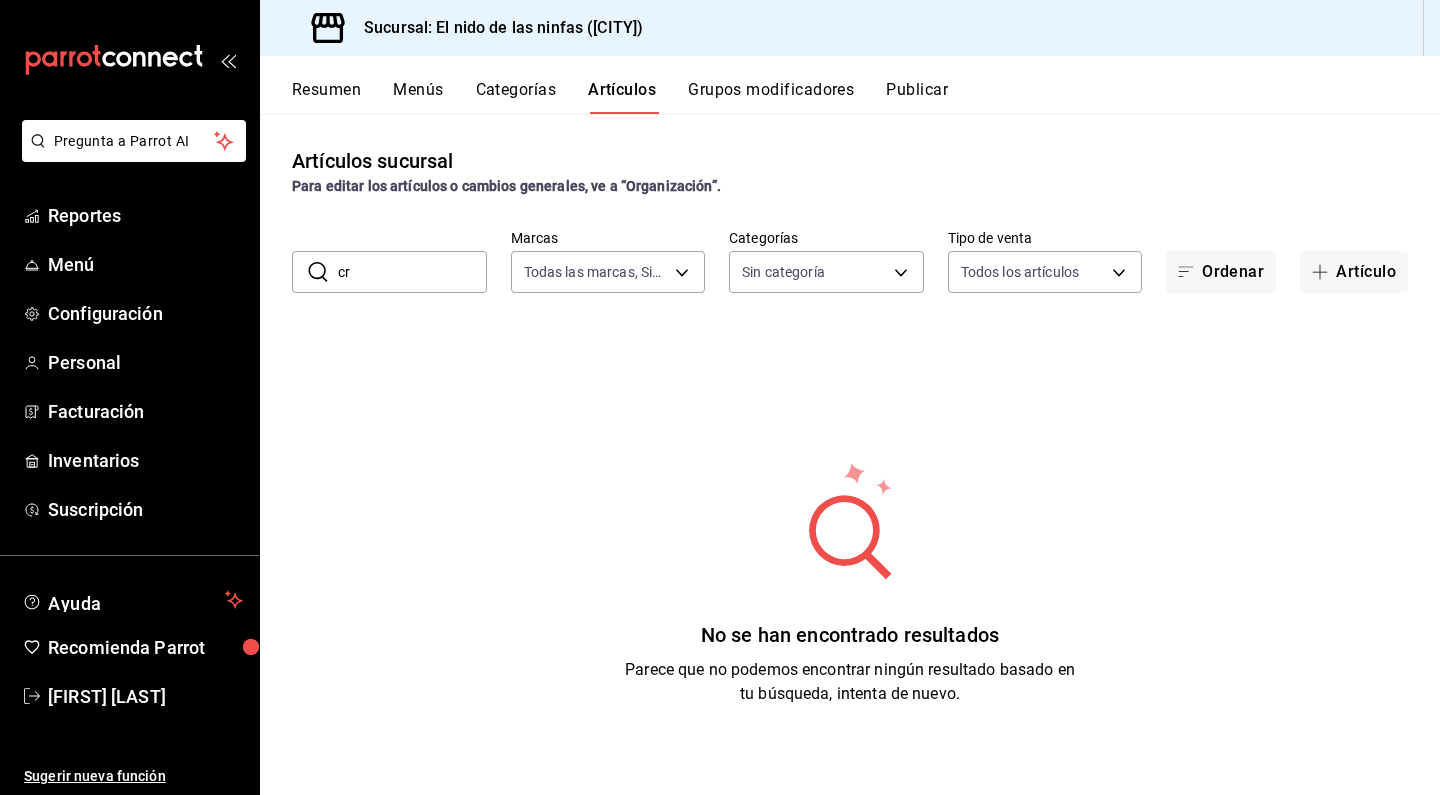 type on "c" 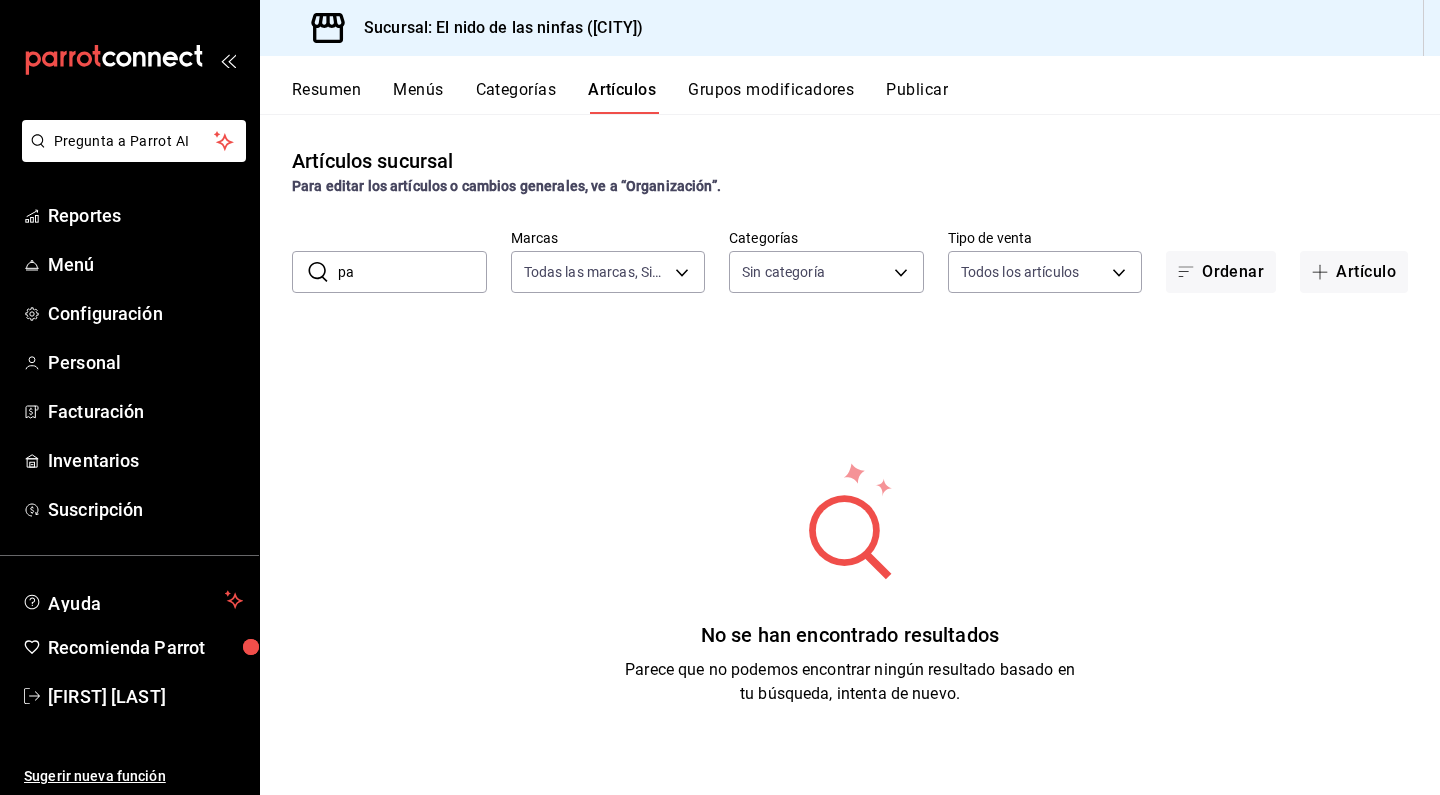 type on "p" 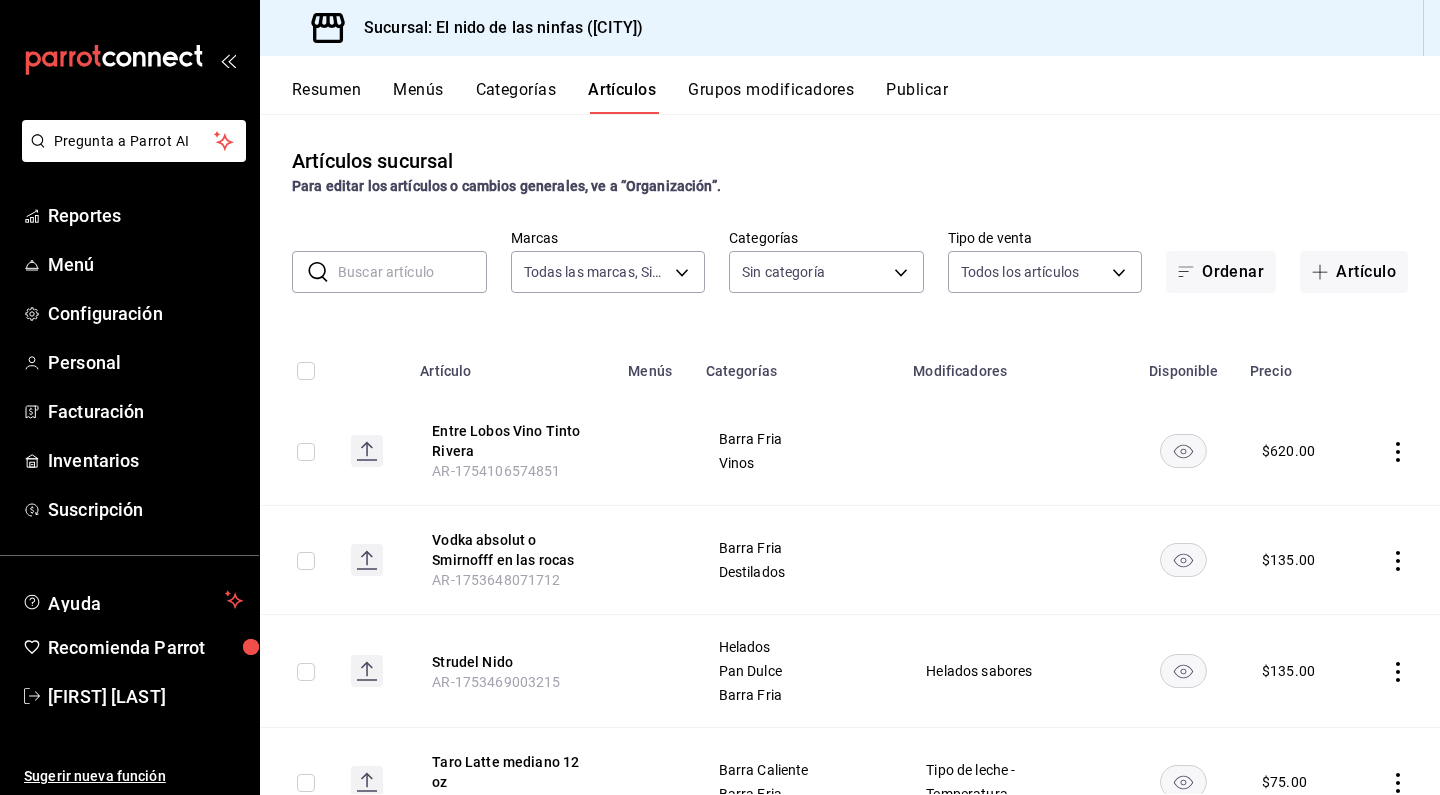 type on "c" 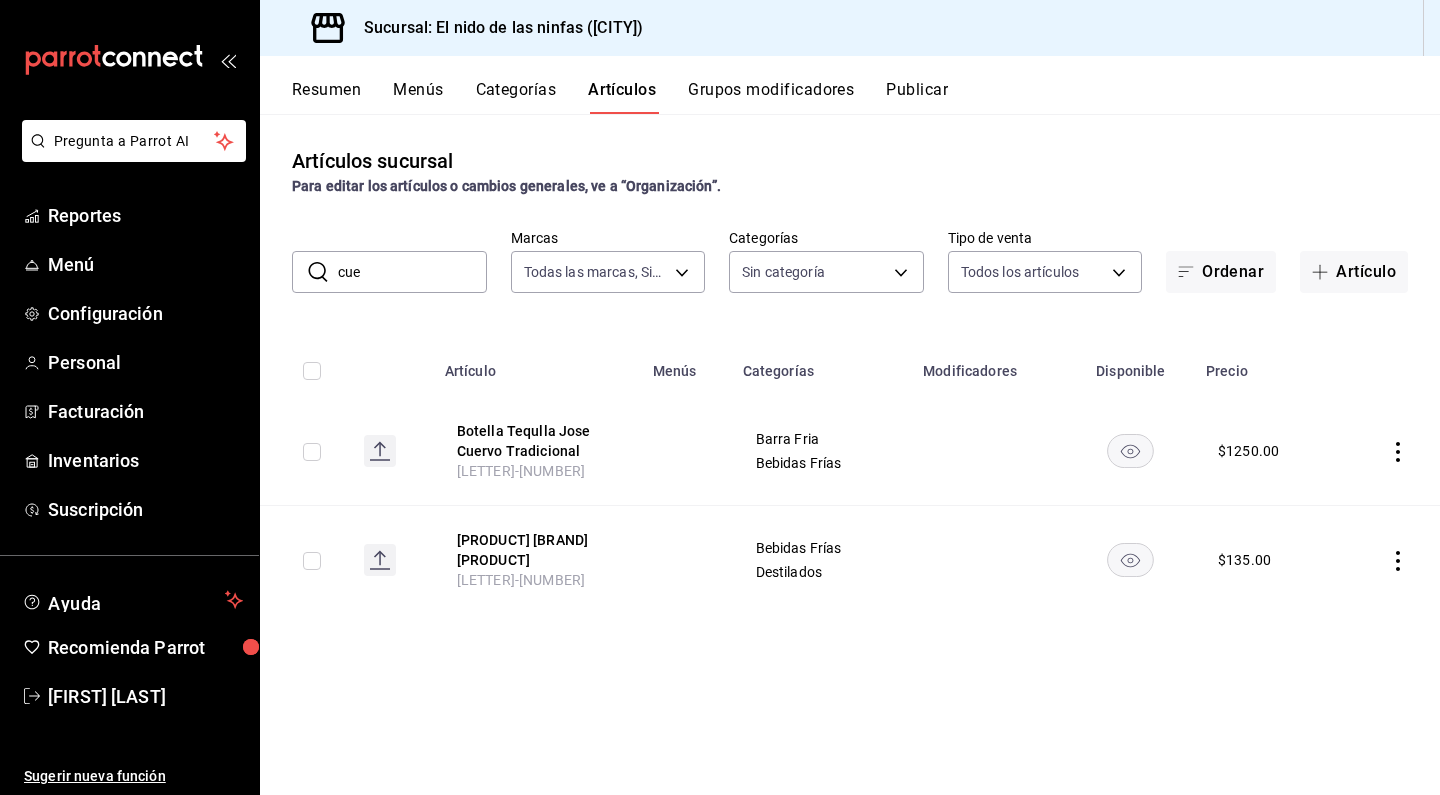 type on "cu" 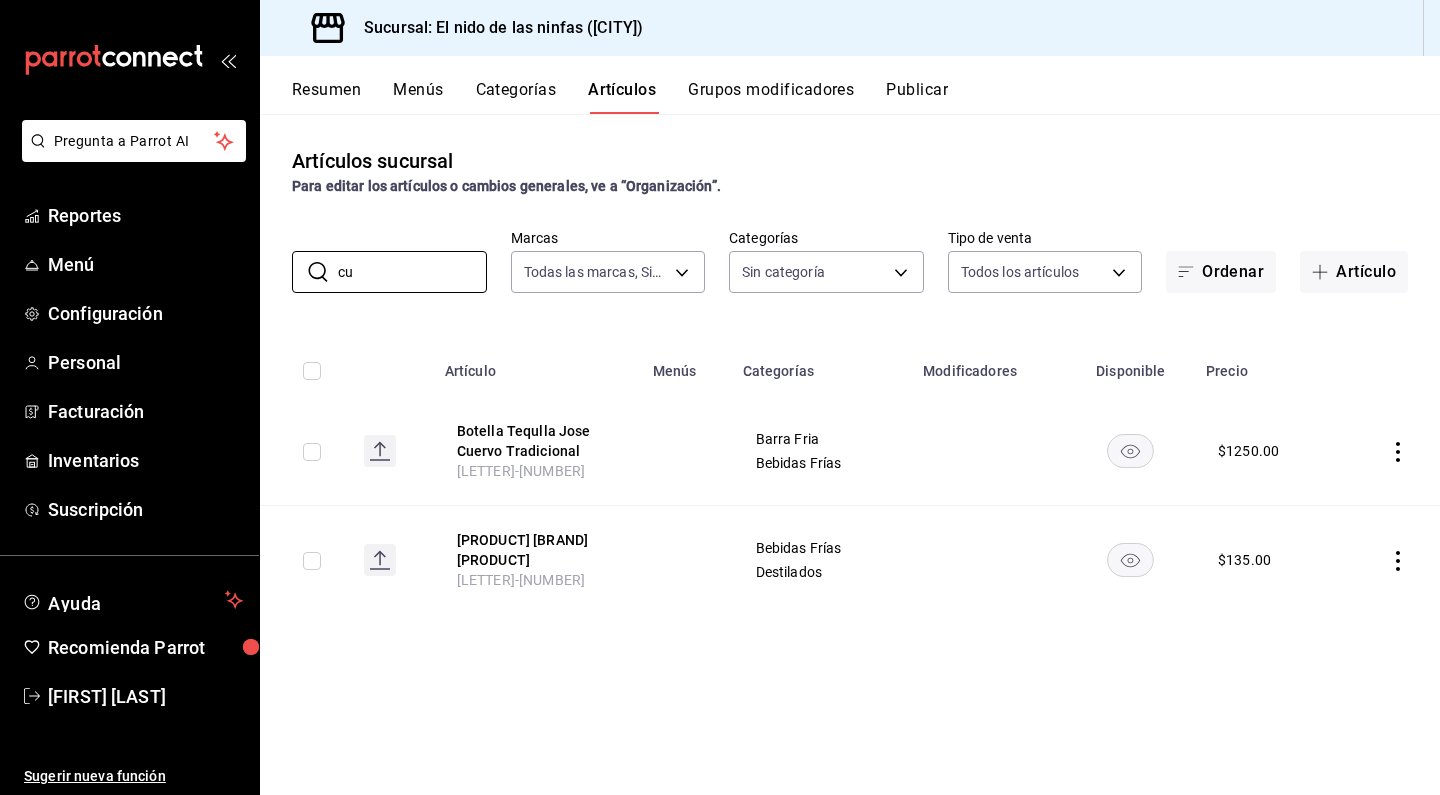 click on "Resumen" at bounding box center (326, 97) 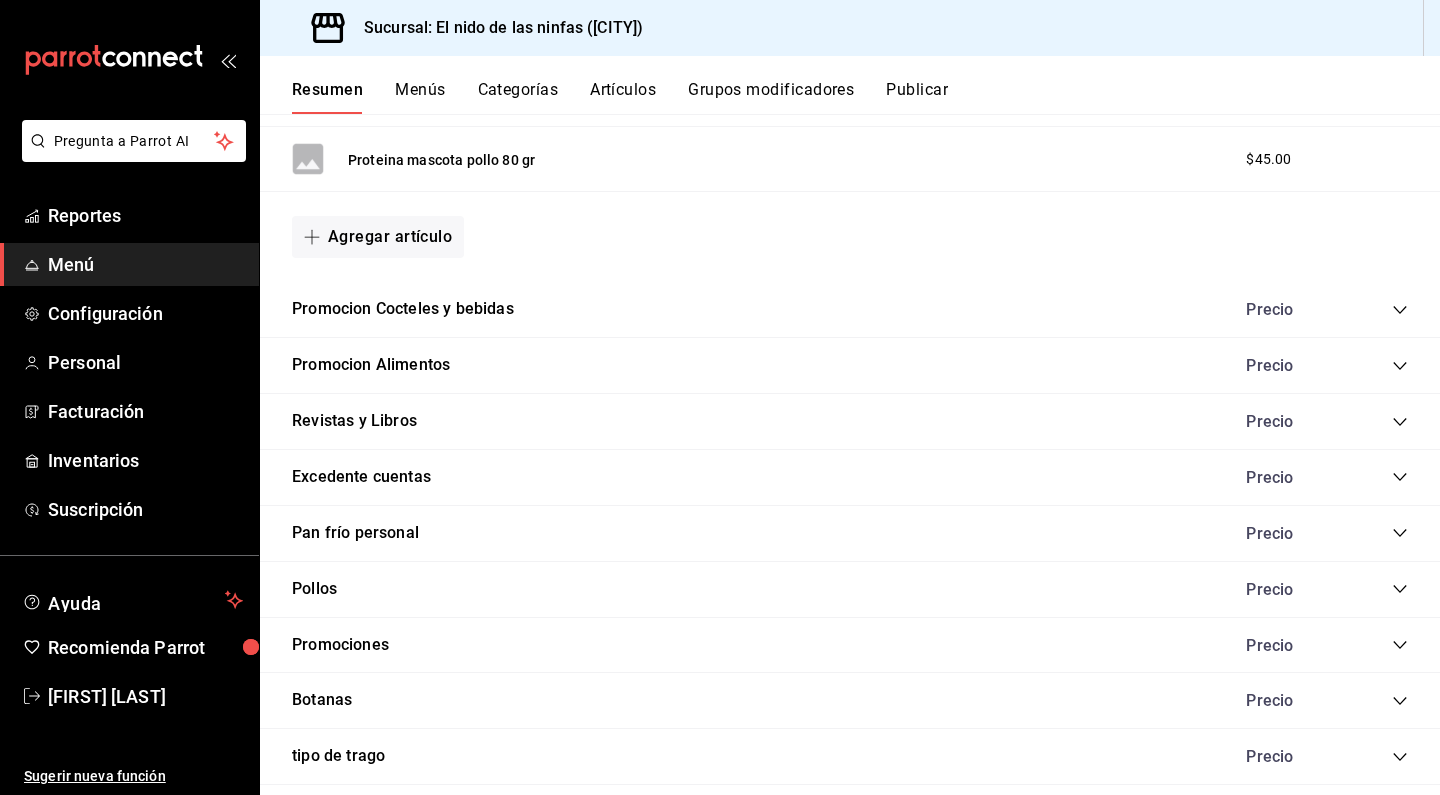 scroll, scrollTop: 659, scrollLeft: 0, axis: vertical 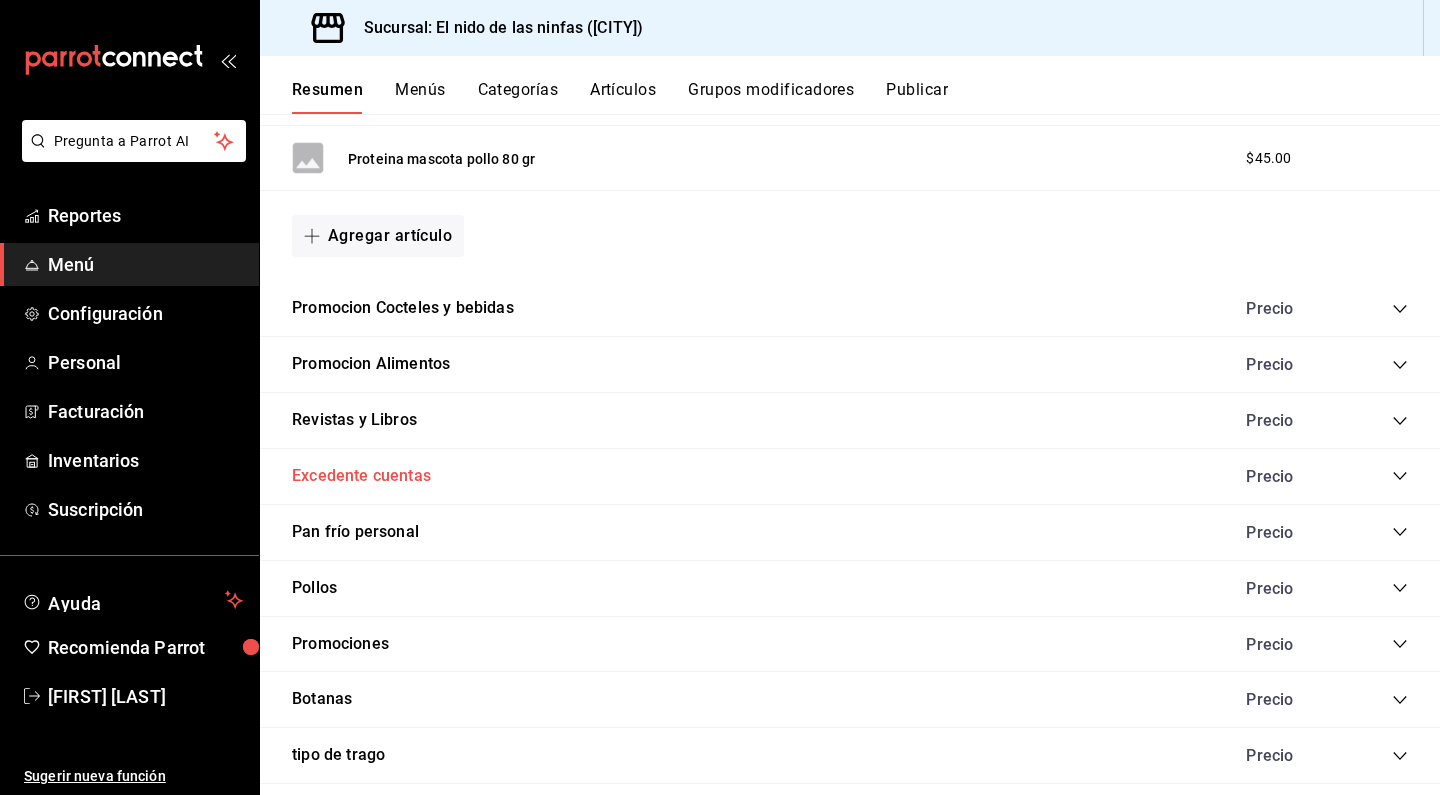 click on "Excedente cuentas" at bounding box center [361, 476] 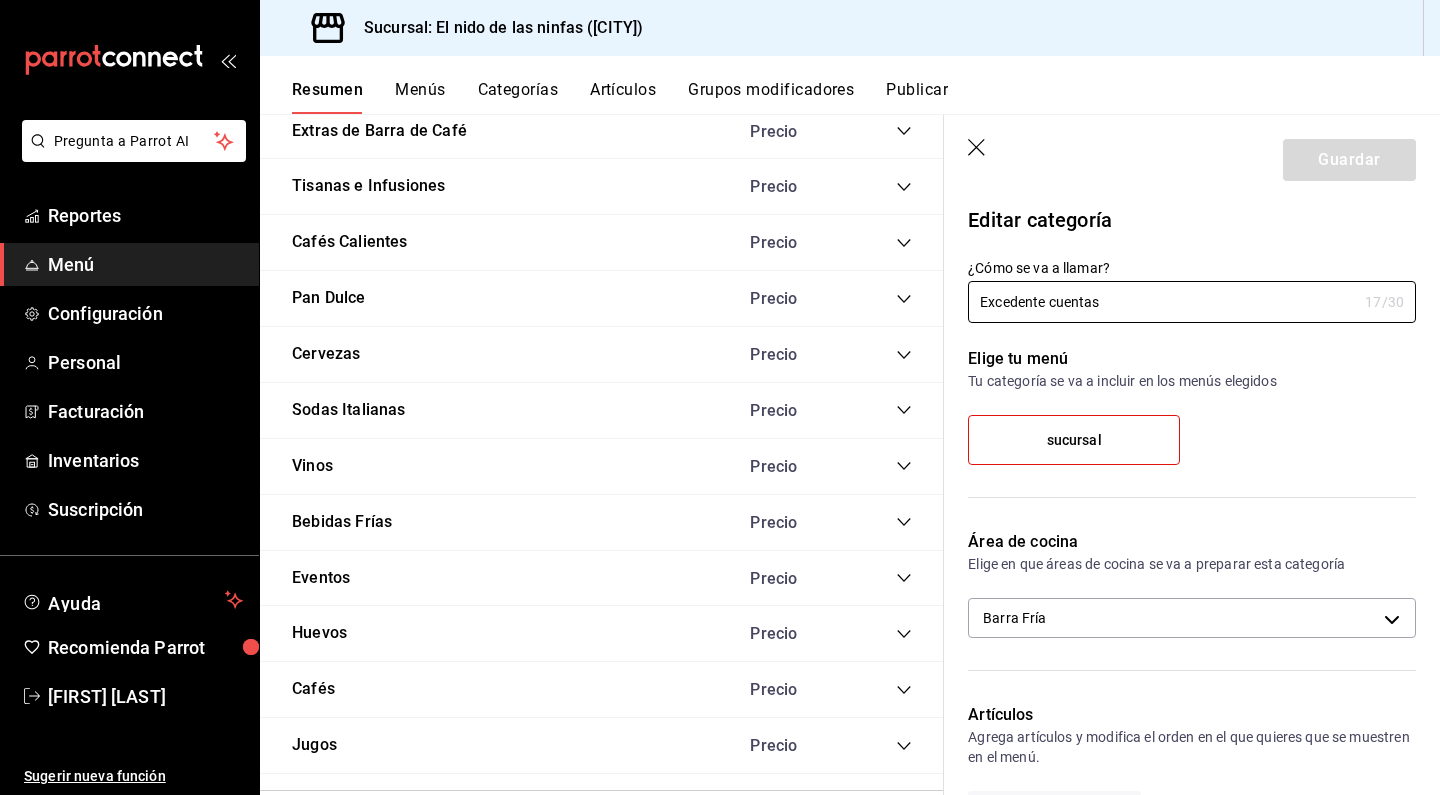 scroll, scrollTop: 2532, scrollLeft: 0, axis: vertical 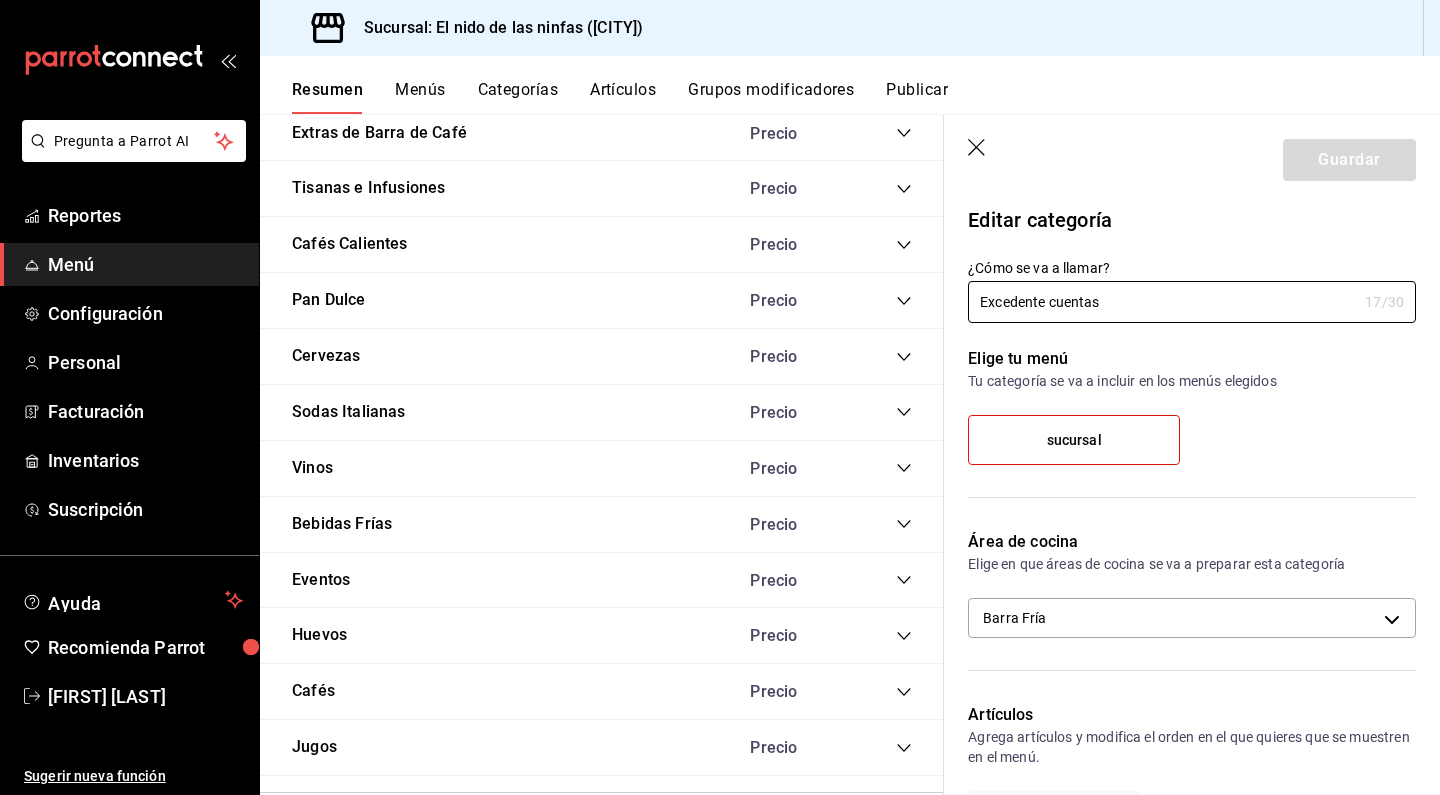 click on "Menús" at bounding box center (420, 97) 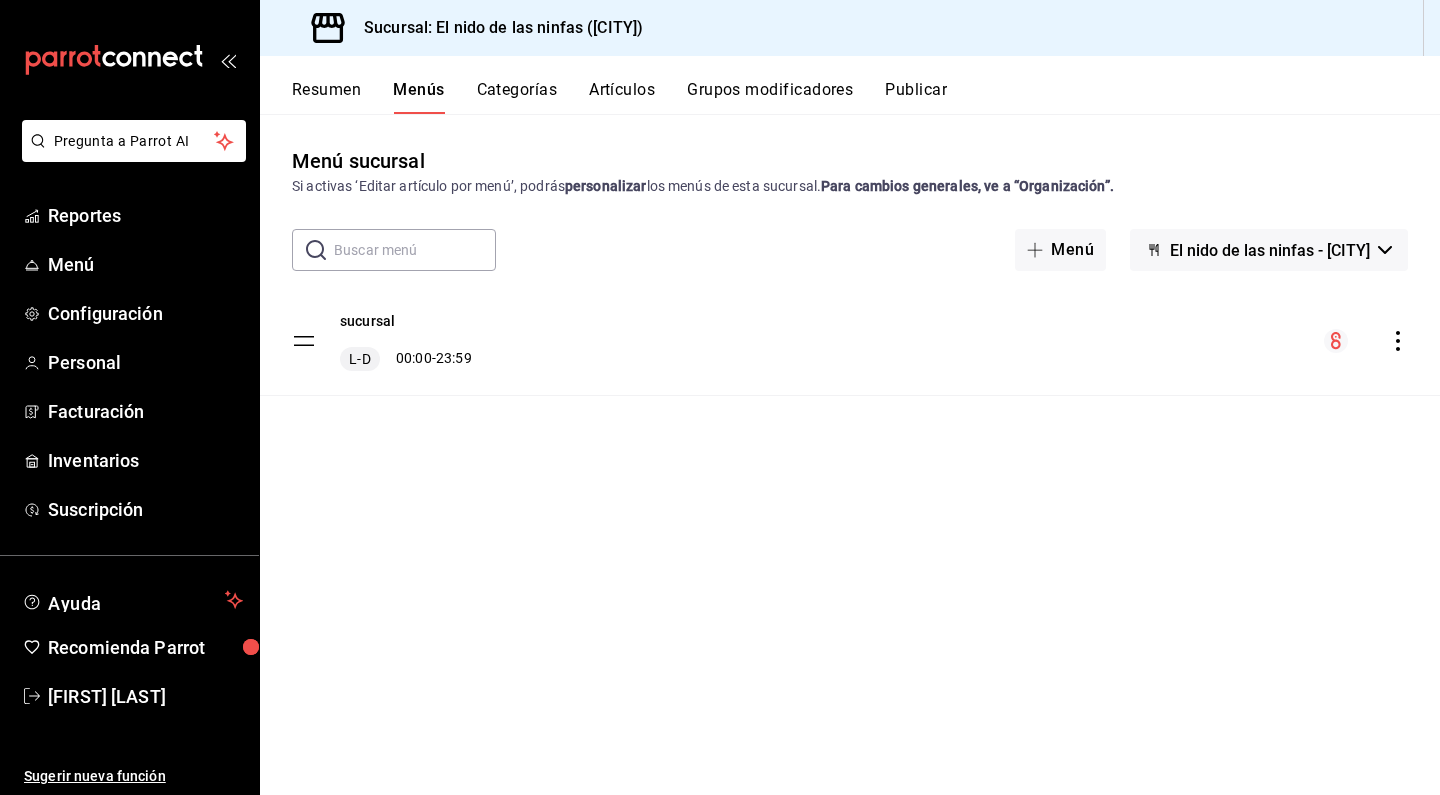 click on "L-D 00:00  -  23:59" at bounding box center [406, 359] 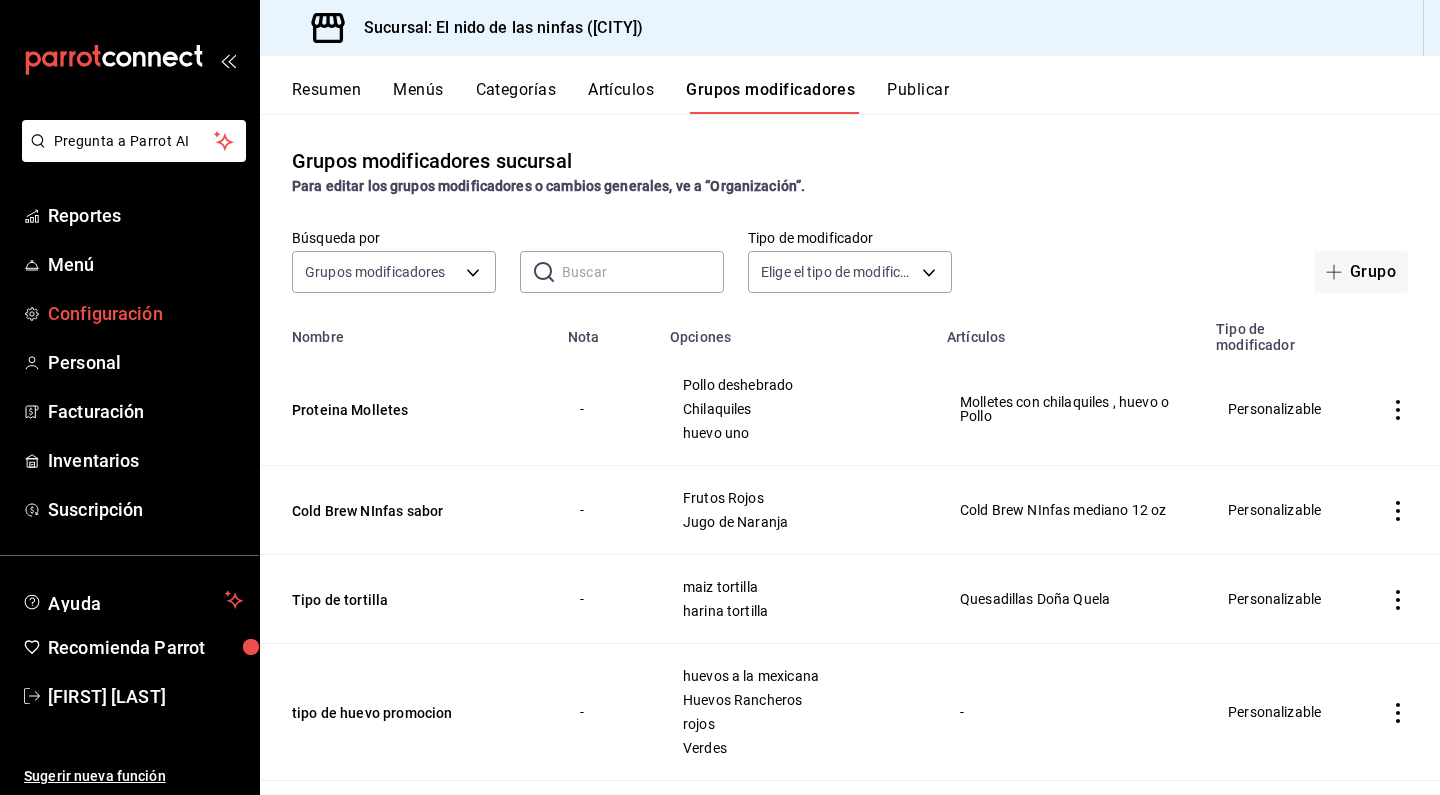 scroll, scrollTop: 0, scrollLeft: 0, axis: both 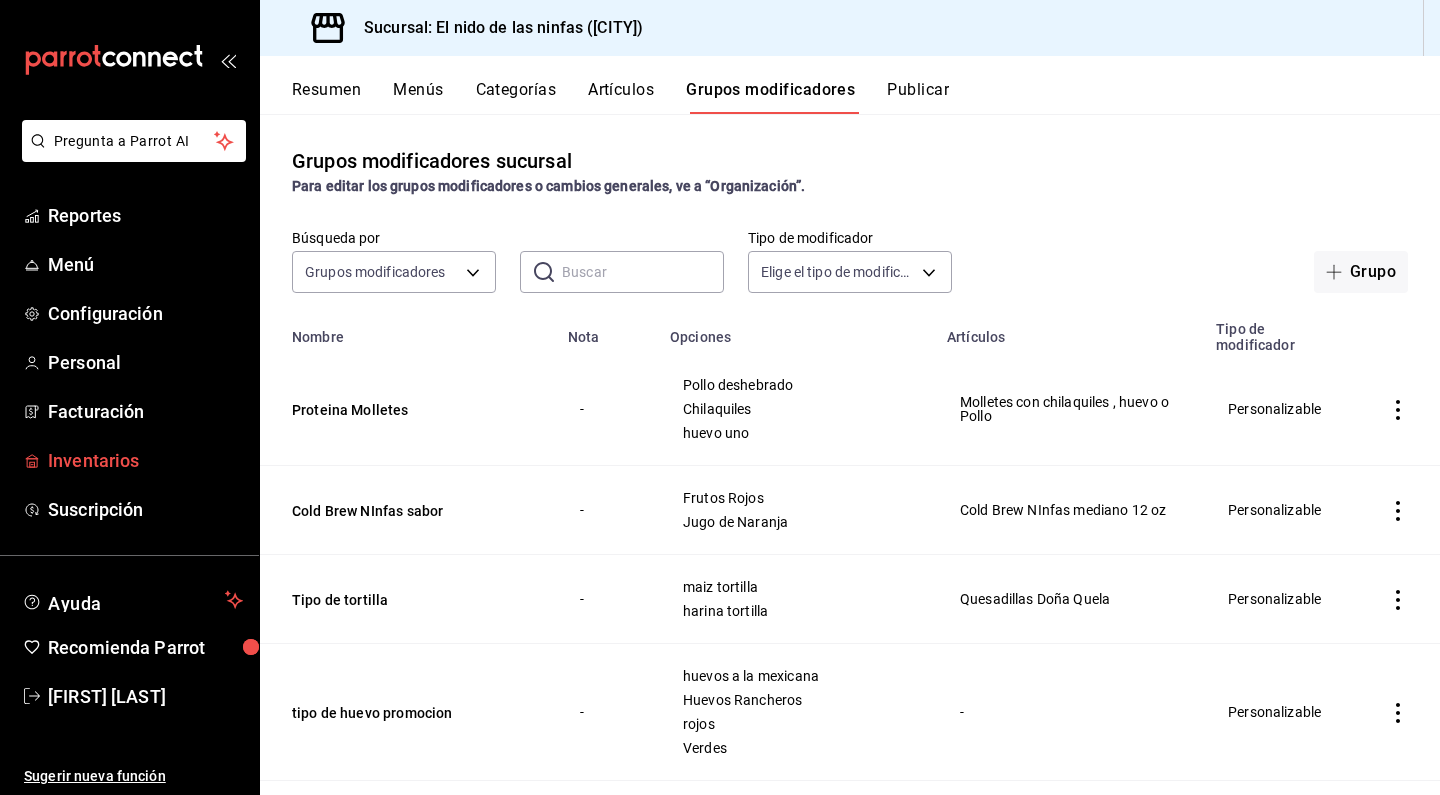 click on "Inventarios" at bounding box center [145, 460] 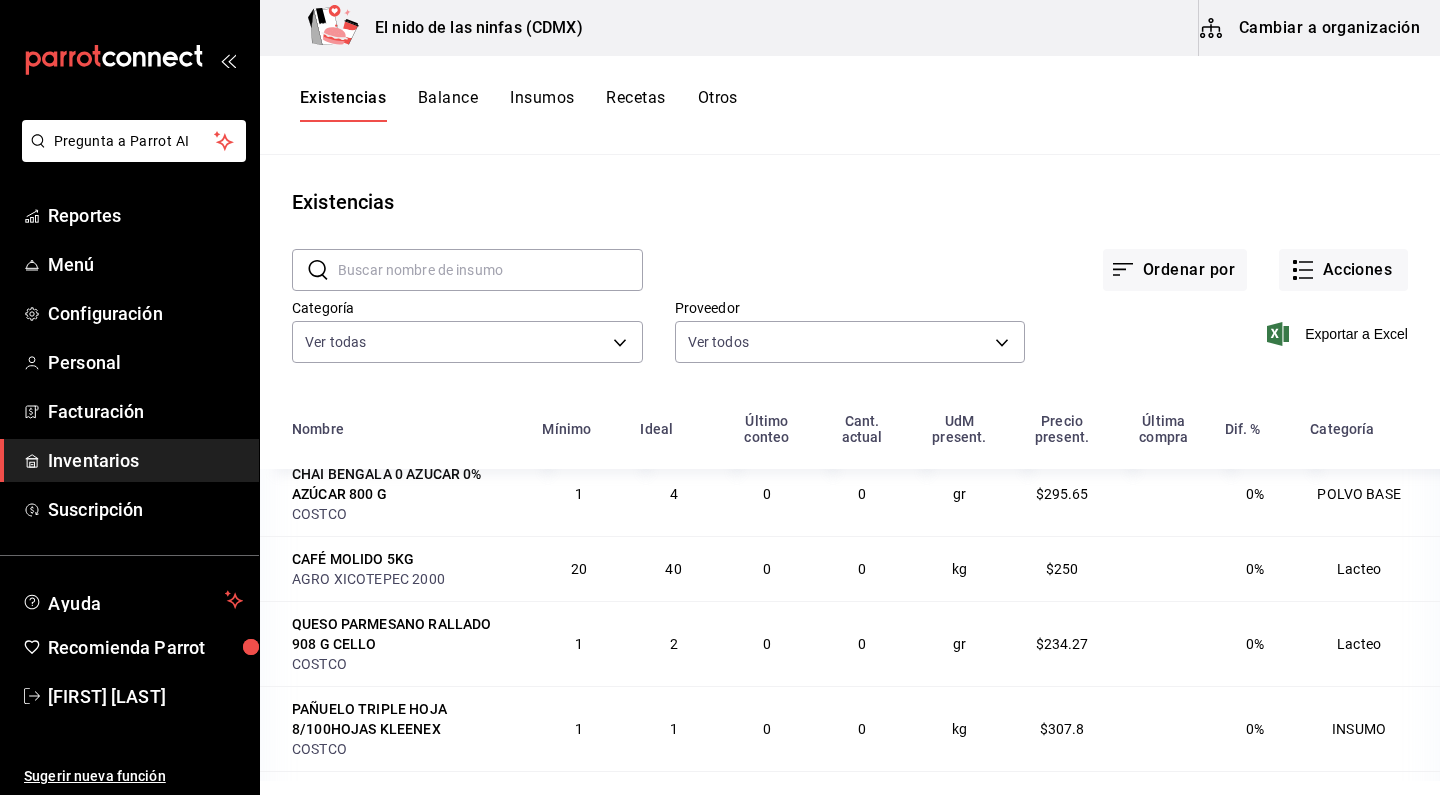 scroll, scrollTop: 2177, scrollLeft: 0, axis: vertical 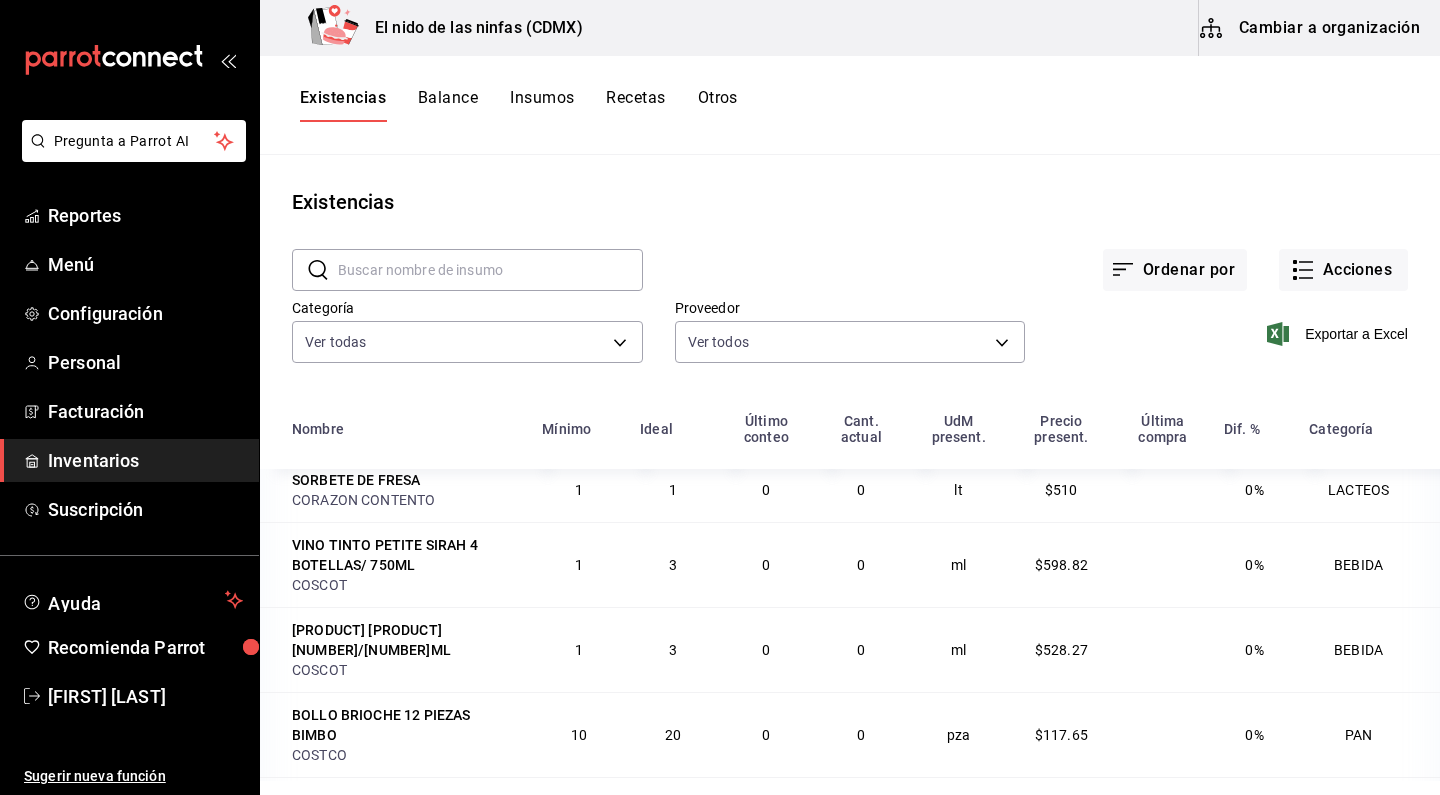 click on "[PRODUCT] [PRODUCT] [NUMBER]/[NUMBER]ML" at bounding box center [405, 640] 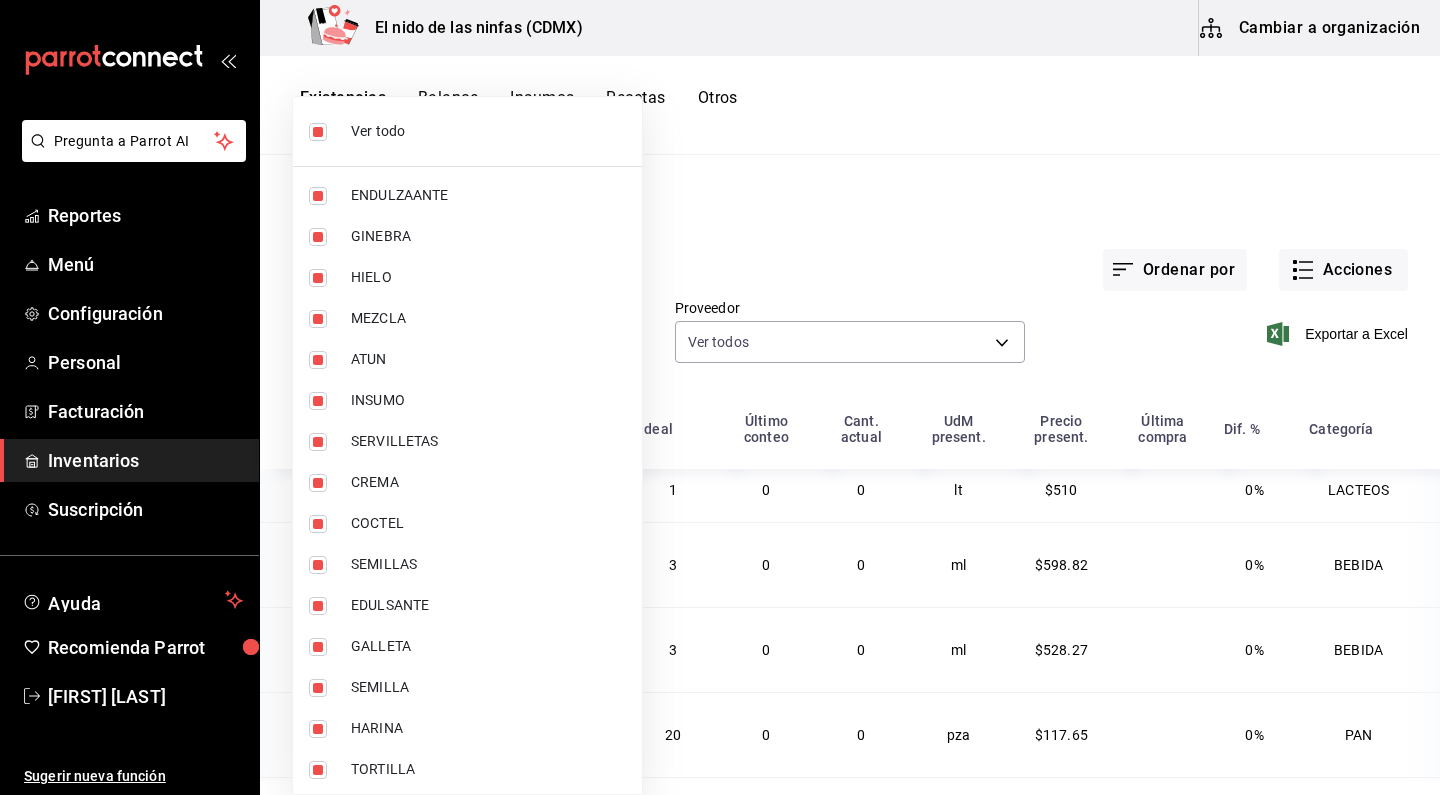 click on "Pregunta a Parrot AI Reportes   Menú   Configuración   Personal   Facturación   Inventarios   Suscripción   Ayuda Recomienda Parrot   [FIRST] [LAST]   Sugerir nueva función   El nido de las ninfas ([CITY]) Cambiar a organización Existencias Balance Insumos Recetas Otros Existencias ​ ​ Ordenar por Acciones Categoría Ver todas Proveedor Ver todos Exportar a Excel Nombre Mínimo Ideal Último conteo Cant. actual UdM present. Precio present. Última compra Dif. % Categoría HIGIÉNICO JUMBO 6/250 MTS GREY MOON COSTCO 1 1 0 0 kg $263.71 0% INSUMO HIELO FIESTA 5KG [CITY] FRESKO 4 10 0 0 kg $38.5 0% HIELO HIELO HIELO CLUB 5KG BOLSA OXXO 4 10 0 0 kg $37 0% HIELO DETERGENTE AXION 1.40L [CITY] FRESKO 1 6 0 0 lt $39.08 0% INSUMO  PAN BOLILLOS WALMART 10 30 0 0 pza $2.5 0% PAN BOLILLO ARTESANAL CHEDRAUI 10 30 0 0 pza $3.5 0% PAN  BAGUETTE GD WALMART 1 2 0 0 pza $32 0% PAN  PAN BOLILLO [CITY] FRESKO 10 30 0 0 pza $24 0% PAN SORBETE DE FRESA CORAZON CONTENTO 1 1 0 0 lt $510 0% LACTEOS COSCOT 1 3 0 0 ml $598.82 0% 1 3 0" at bounding box center [720, 390] 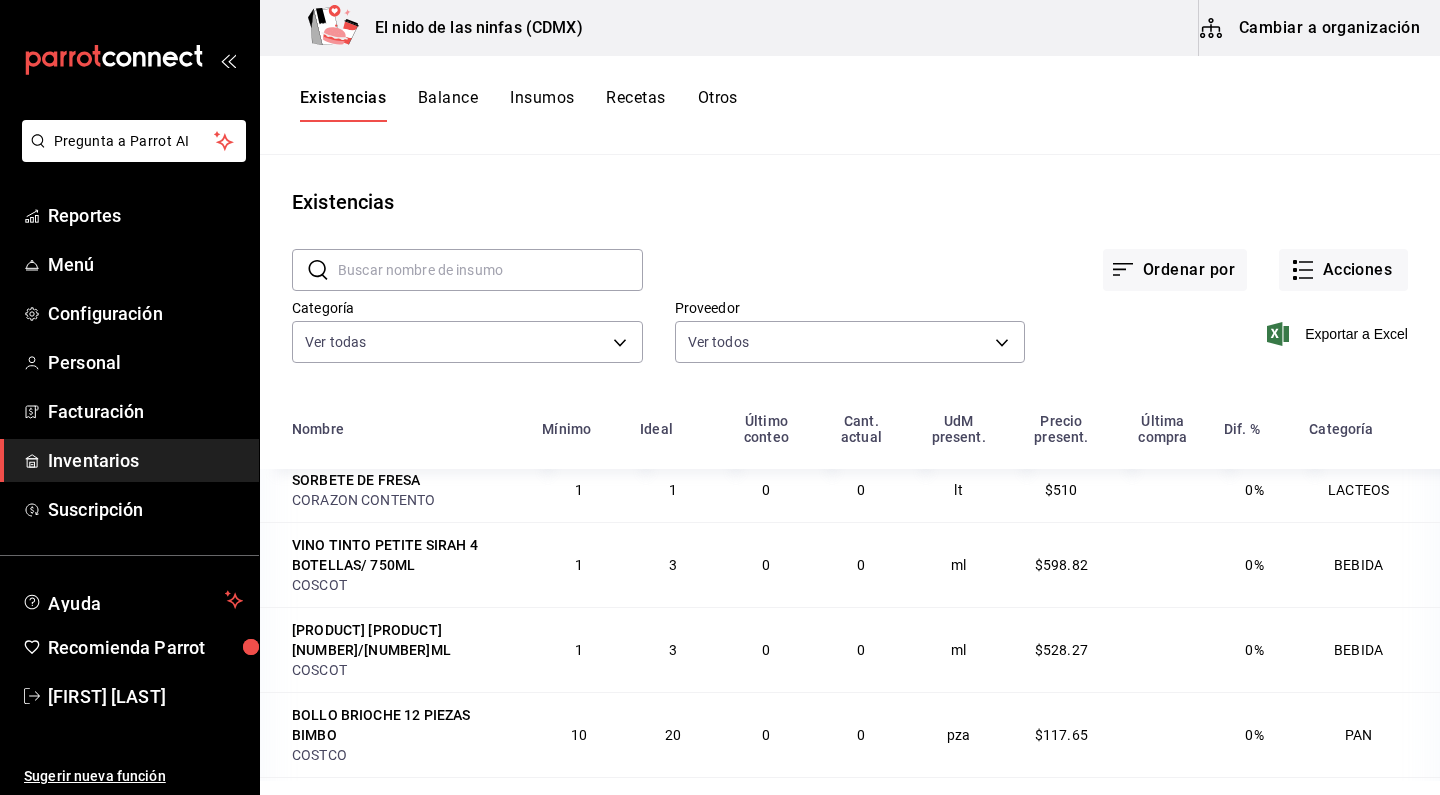 click 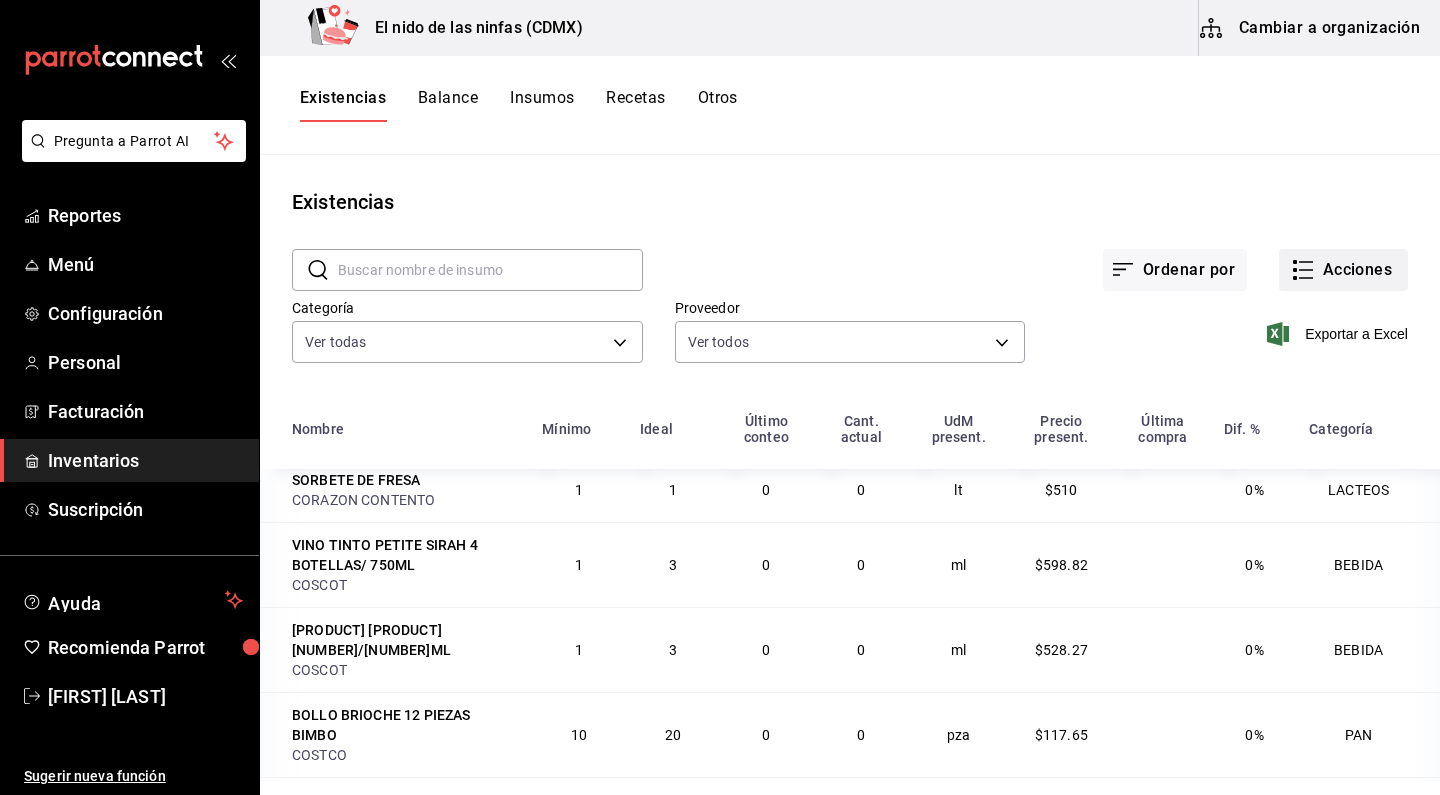 click on "Acciones" at bounding box center [1343, 270] 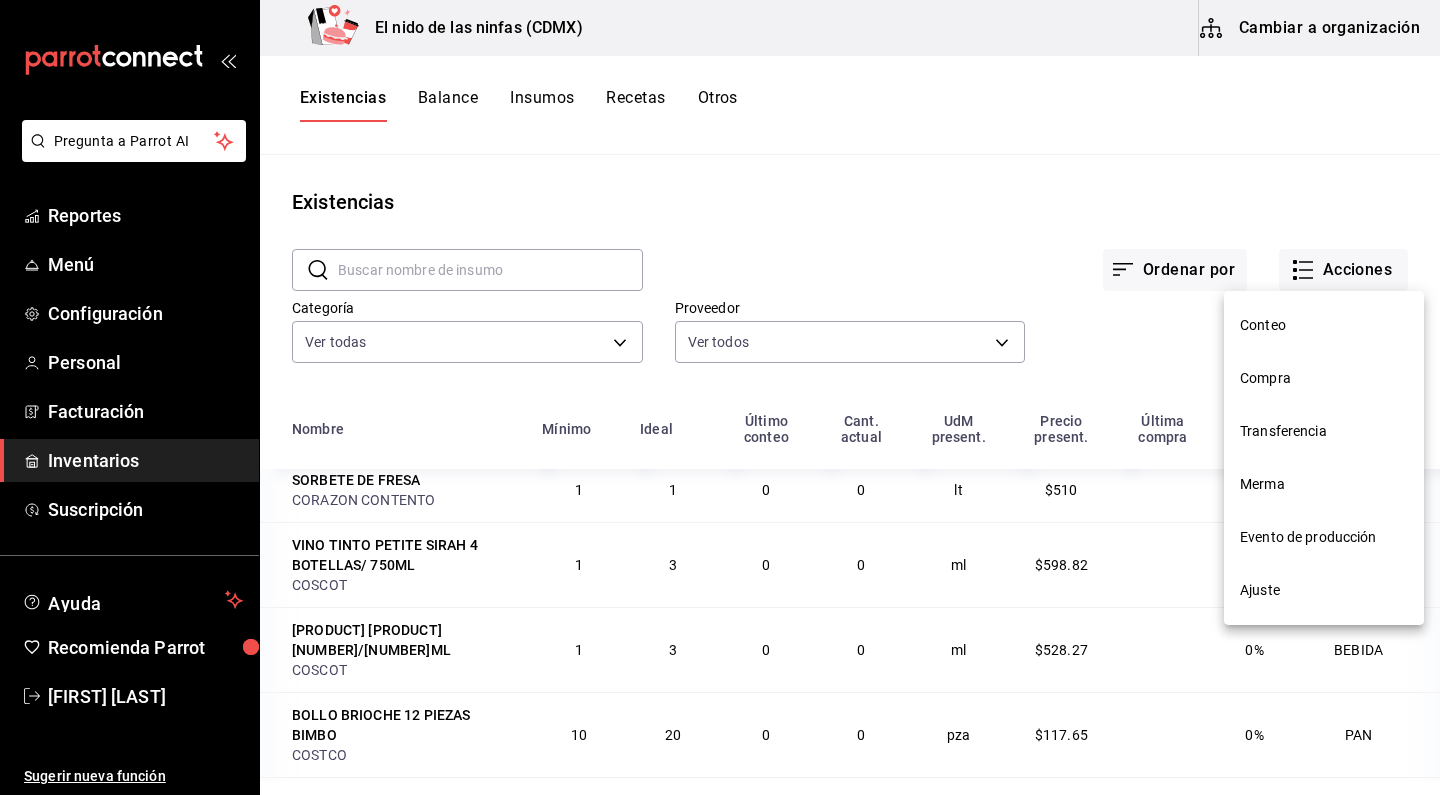 click on "Merma" at bounding box center [1324, 484] 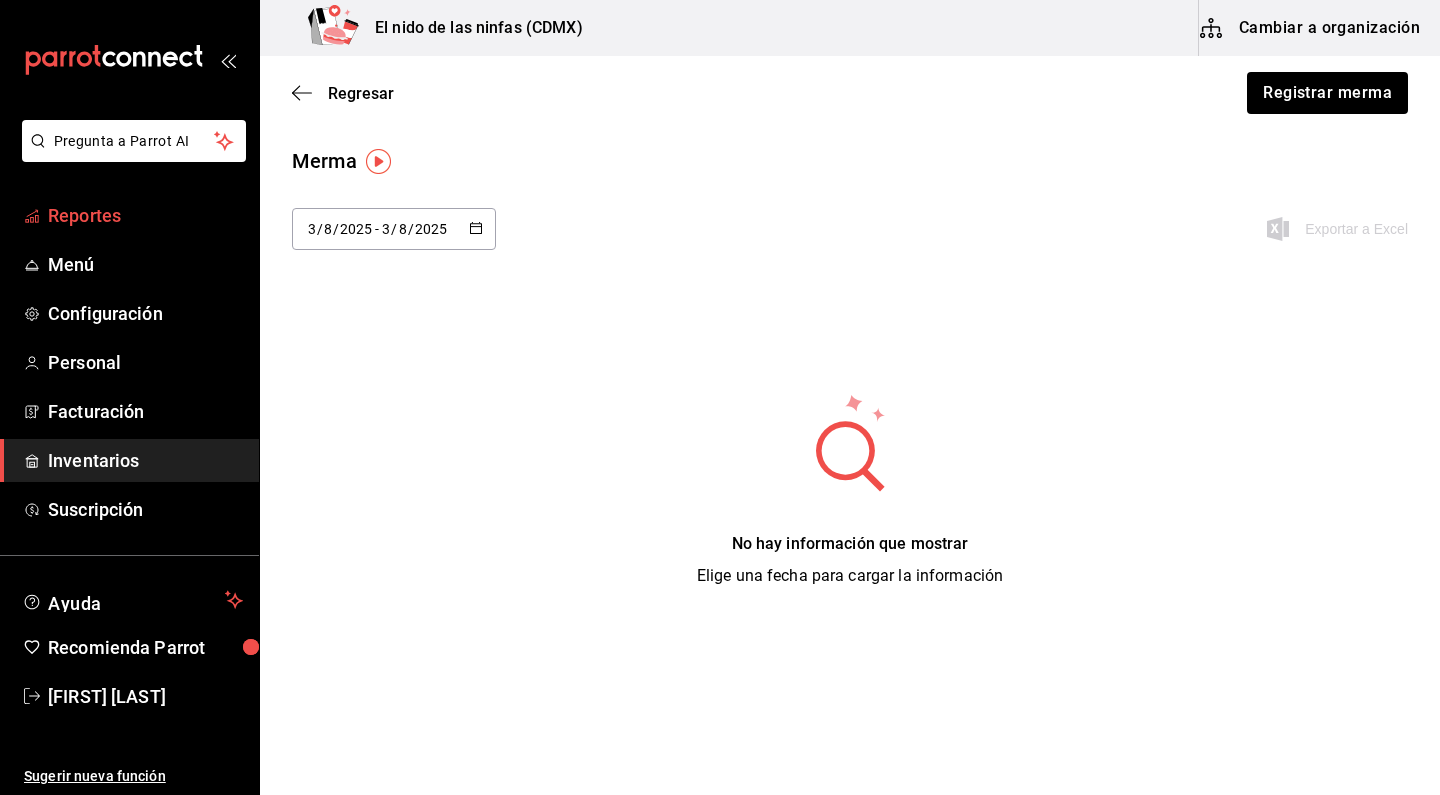 click on "Reportes" at bounding box center (145, 215) 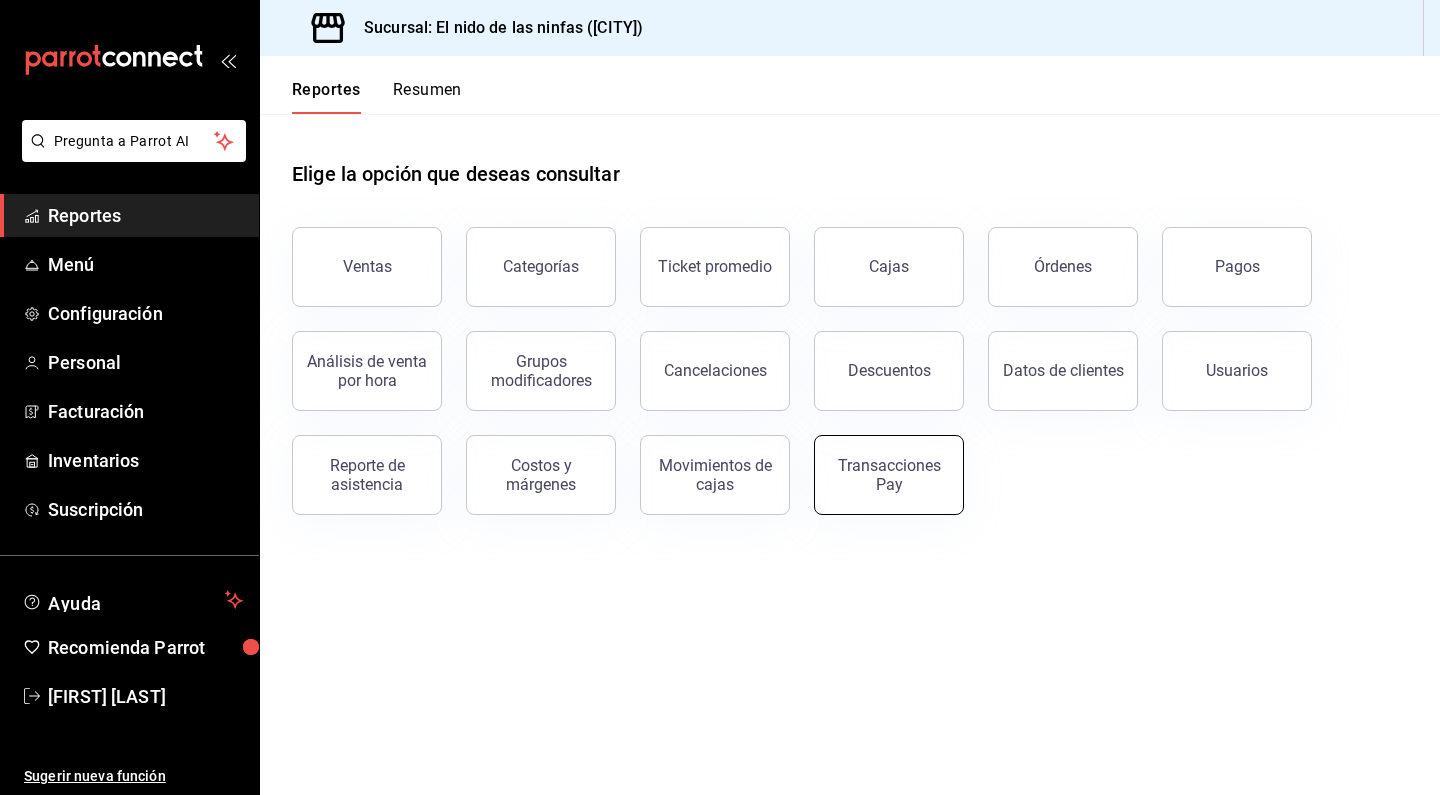 click on "Transacciones Pay" at bounding box center (889, 475) 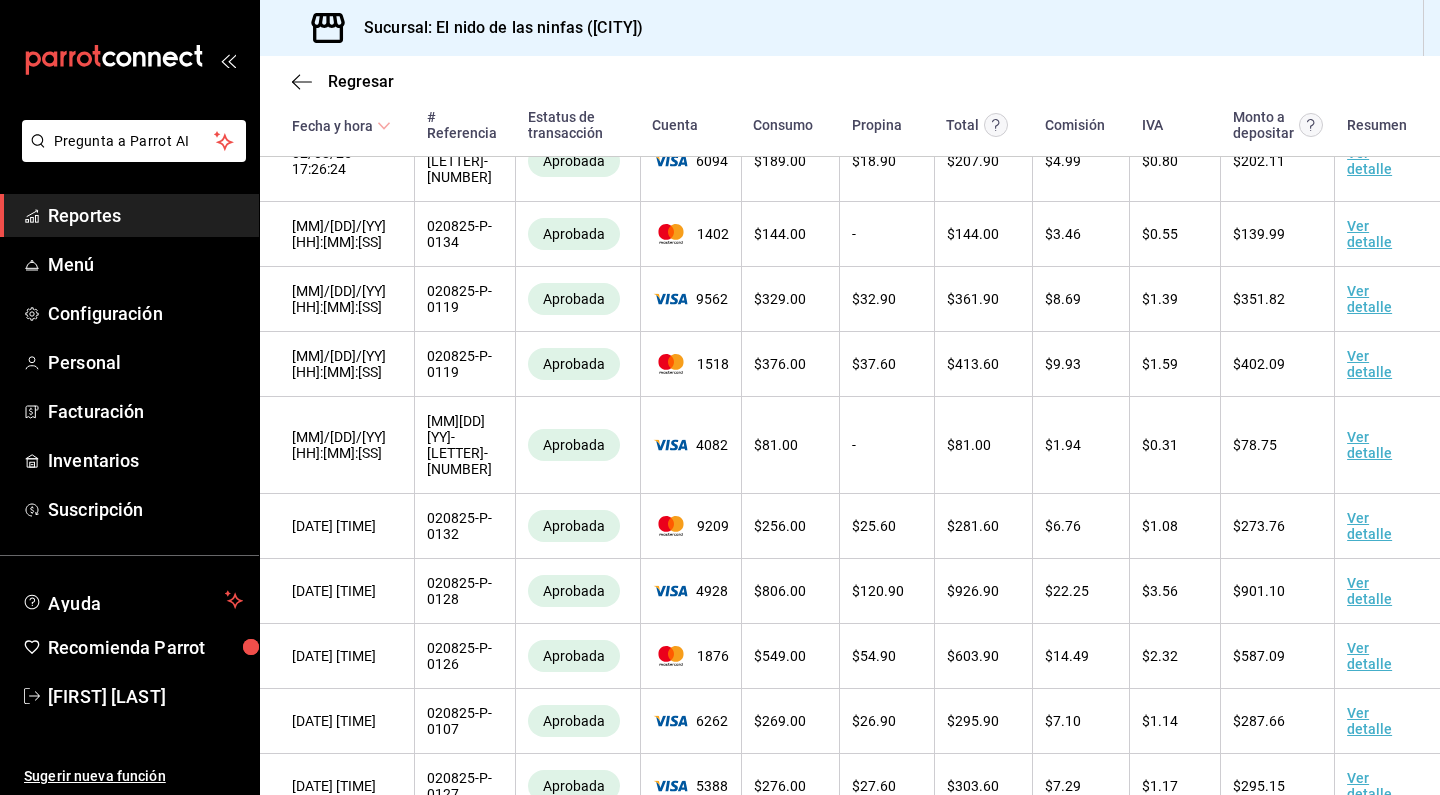 scroll, scrollTop: 1296, scrollLeft: 0, axis: vertical 